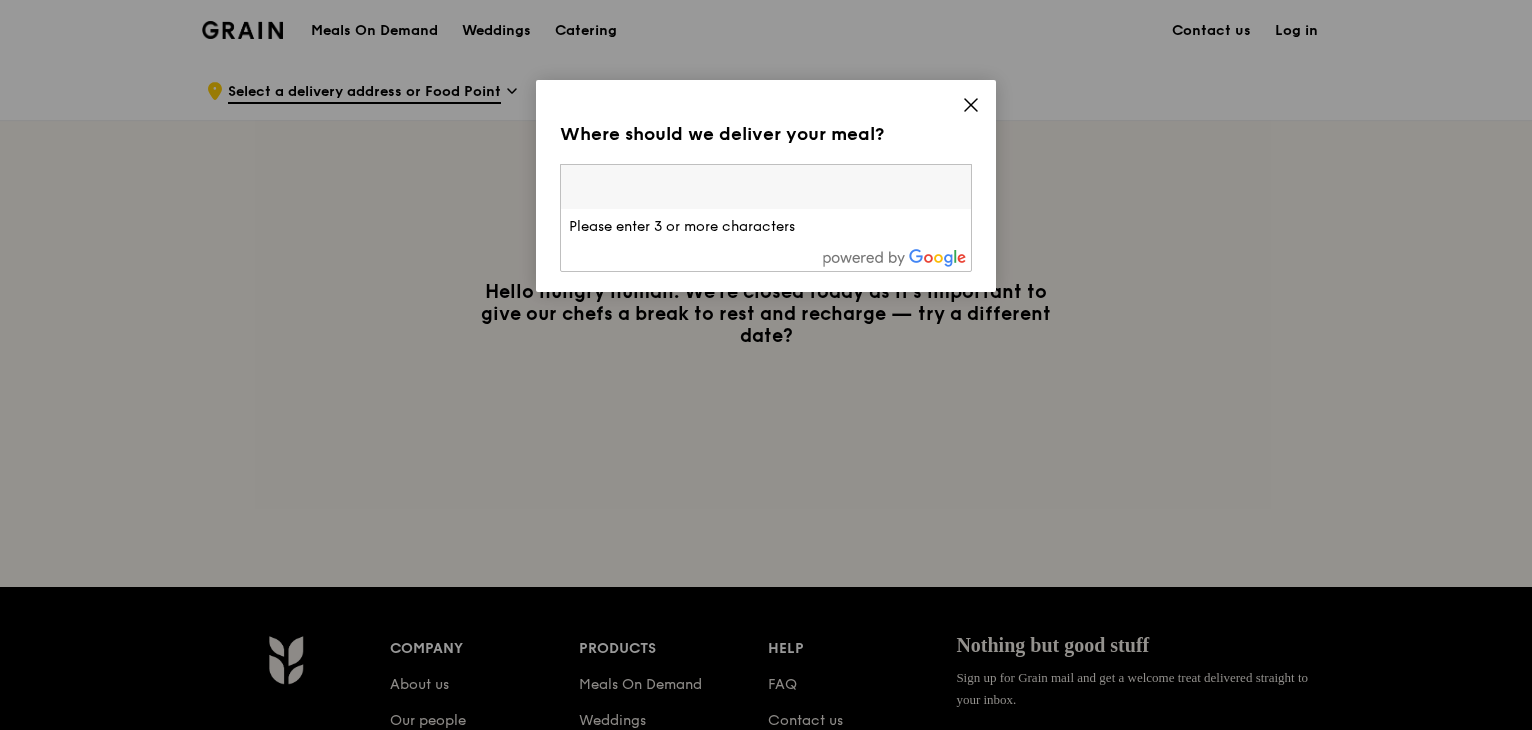 scroll, scrollTop: 0, scrollLeft: 0, axis: both 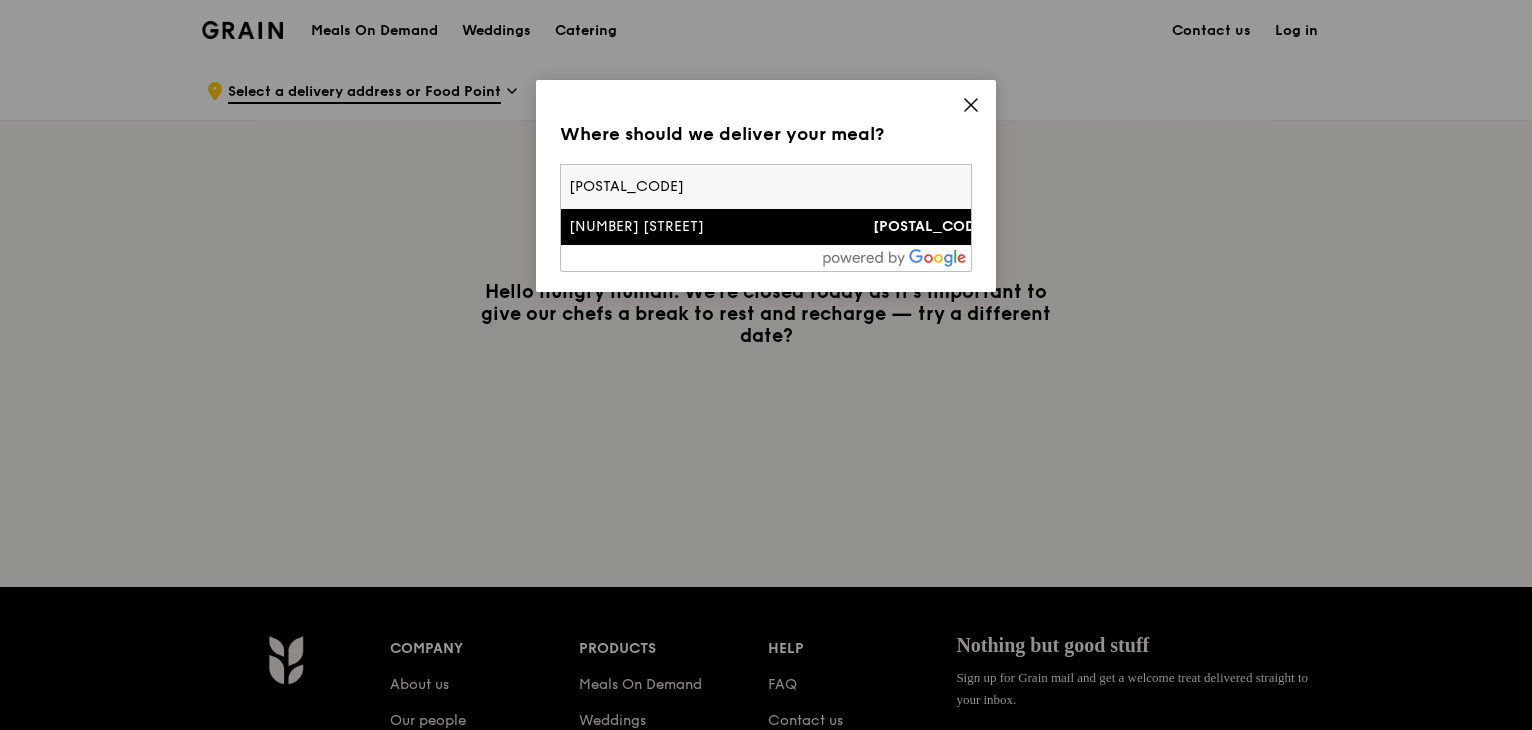 type on "[POSTAL_CODE]" 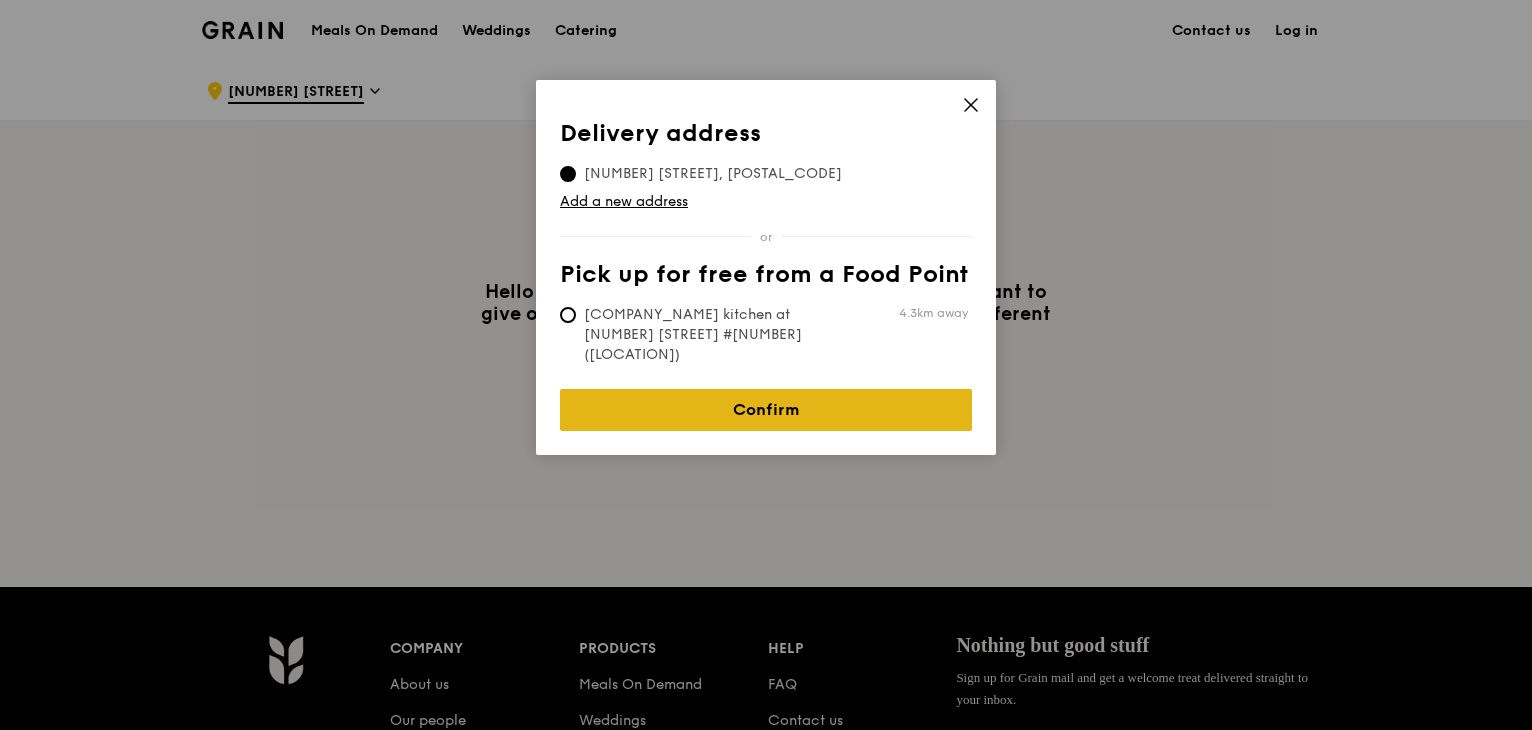 click on "Confirm" at bounding box center [766, 410] 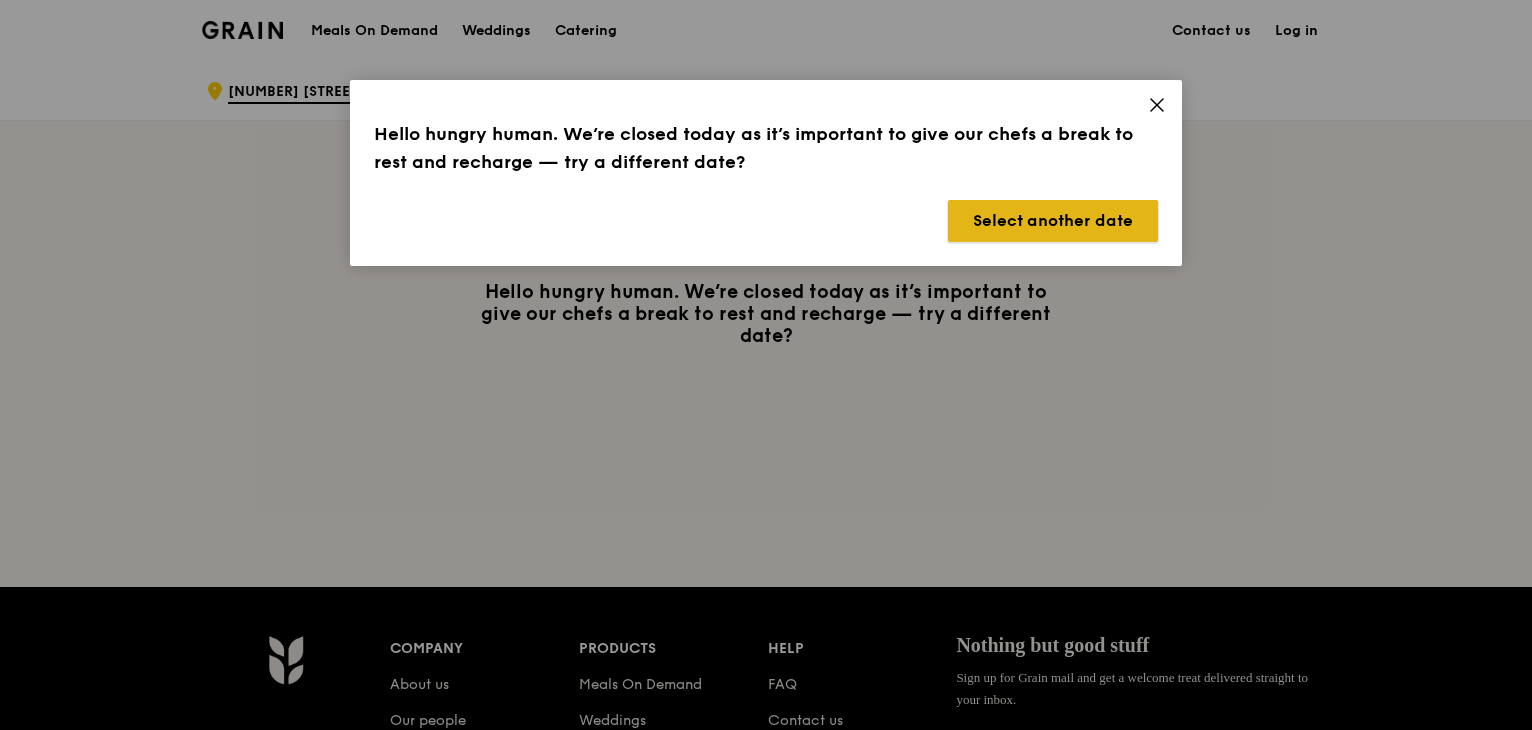 click on "Select another date" at bounding box center (1053, 221) 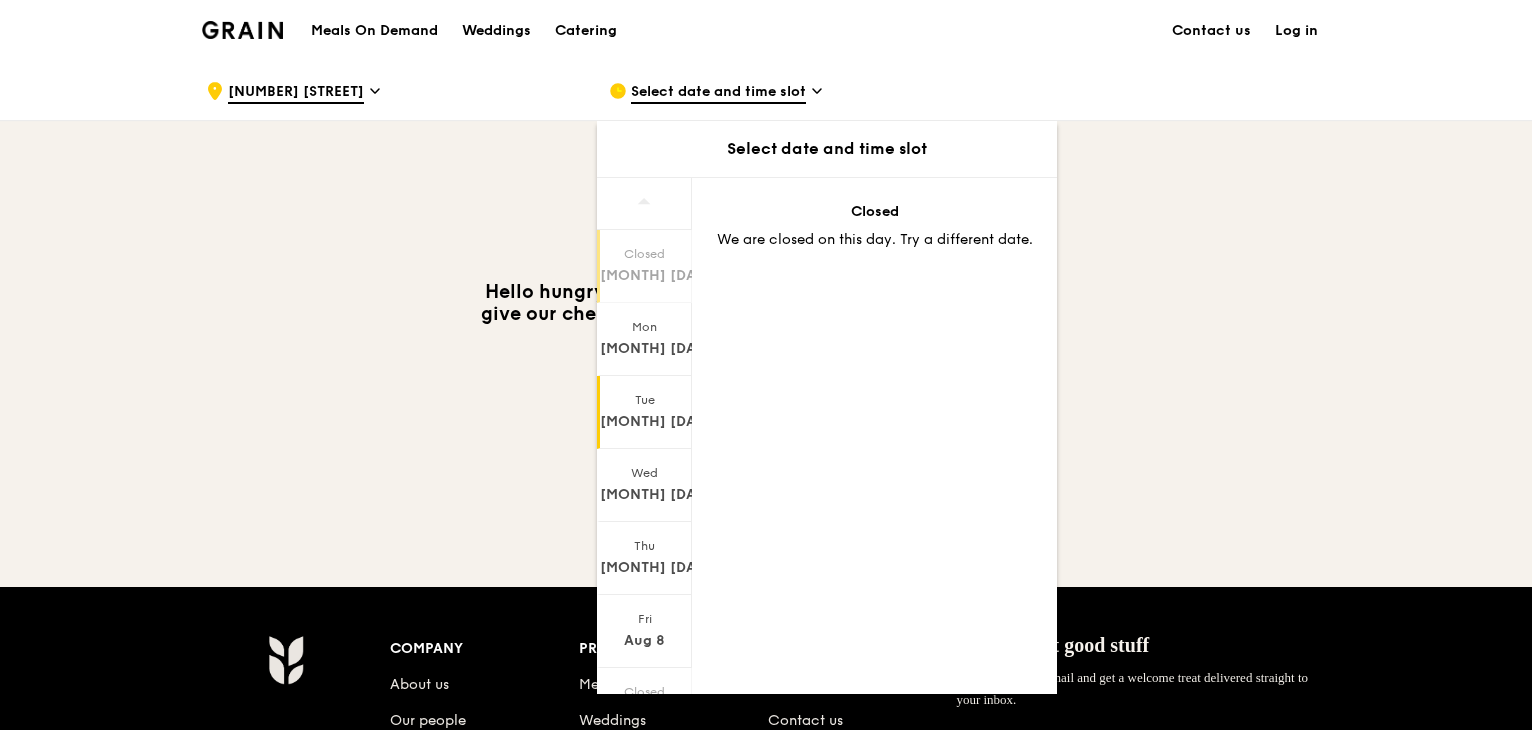 scroll, scrollTop: 96, scrollLeft: 0, axis: vertical 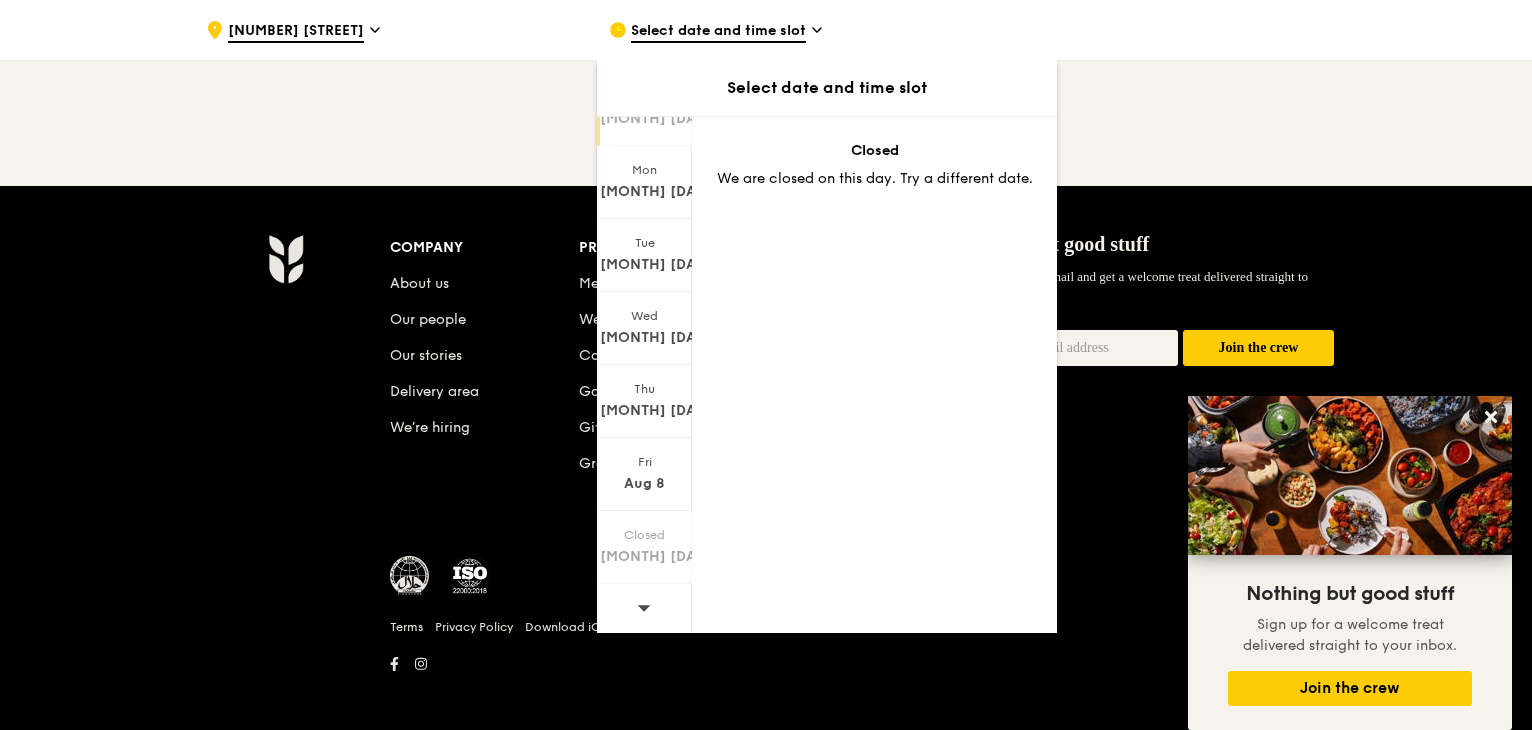 click 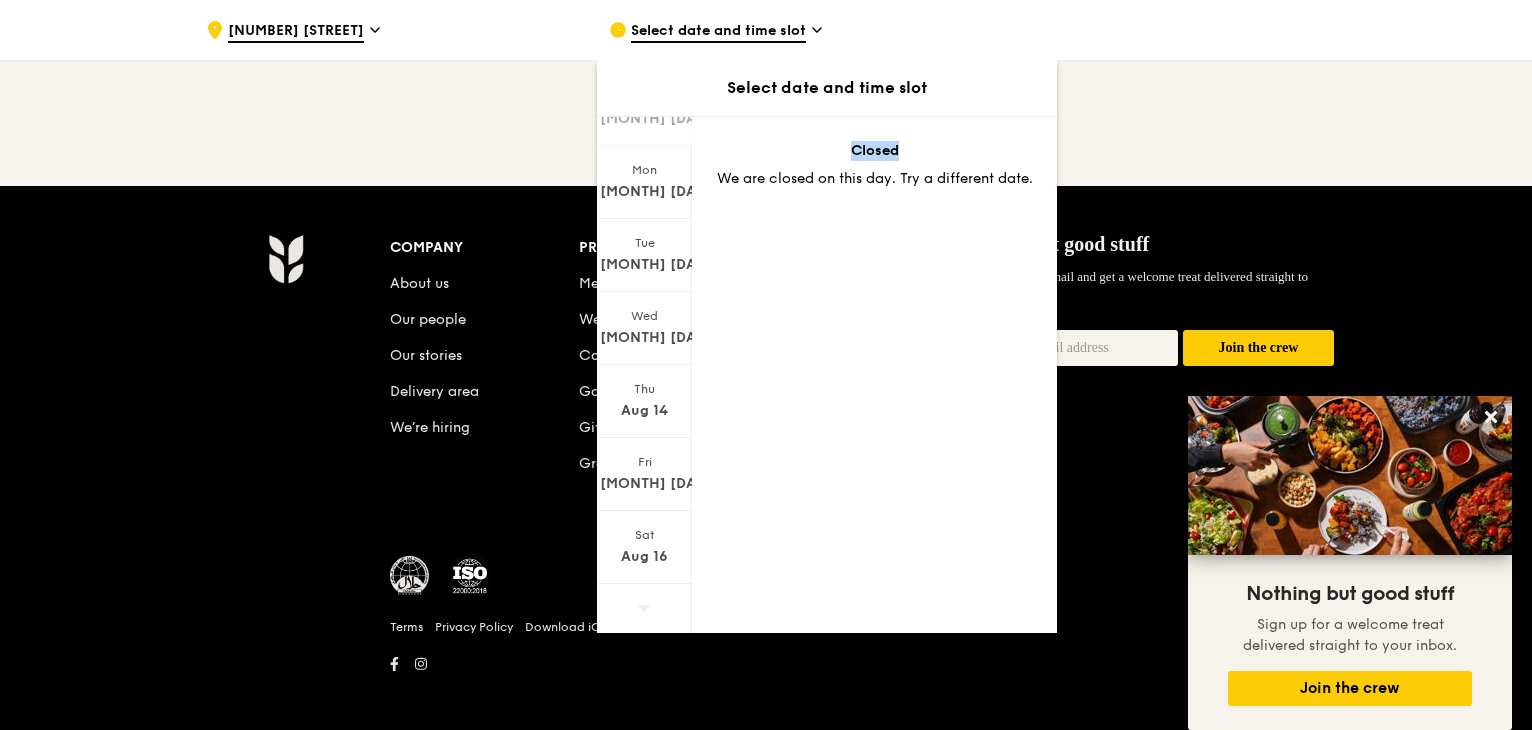 click 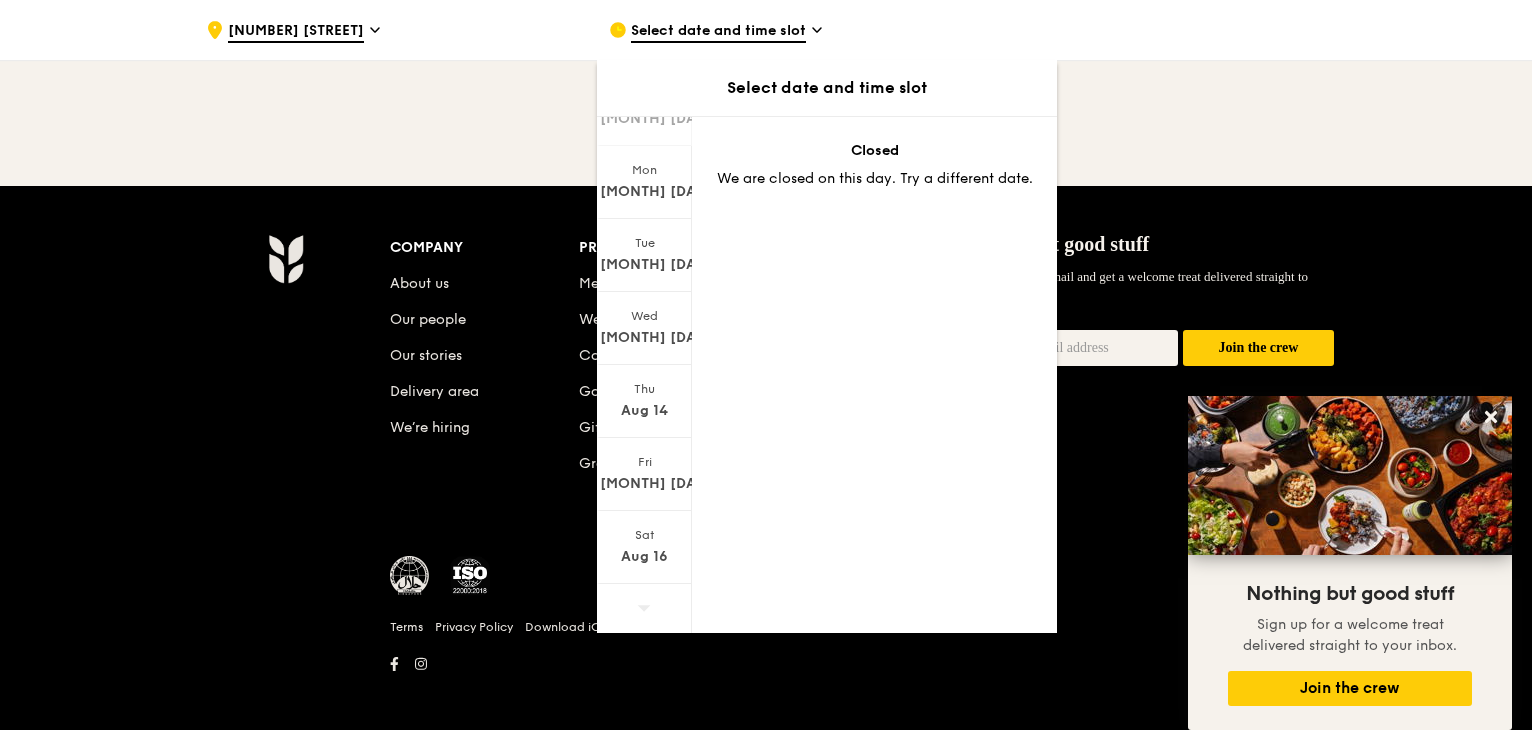 click at bounding box center (644, 609) 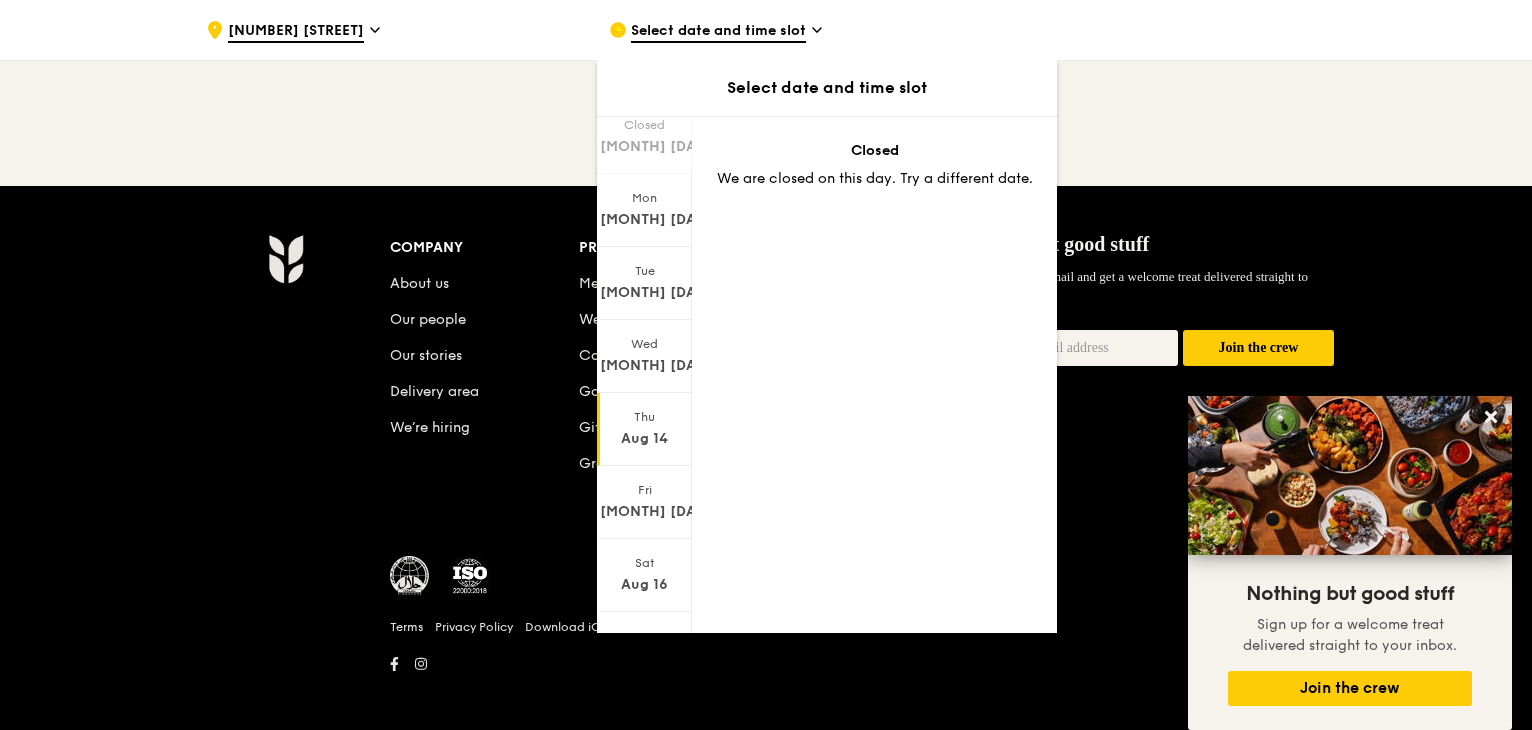 scroll, scrollTop: 96, scrollLeft: 0, axis: vertical 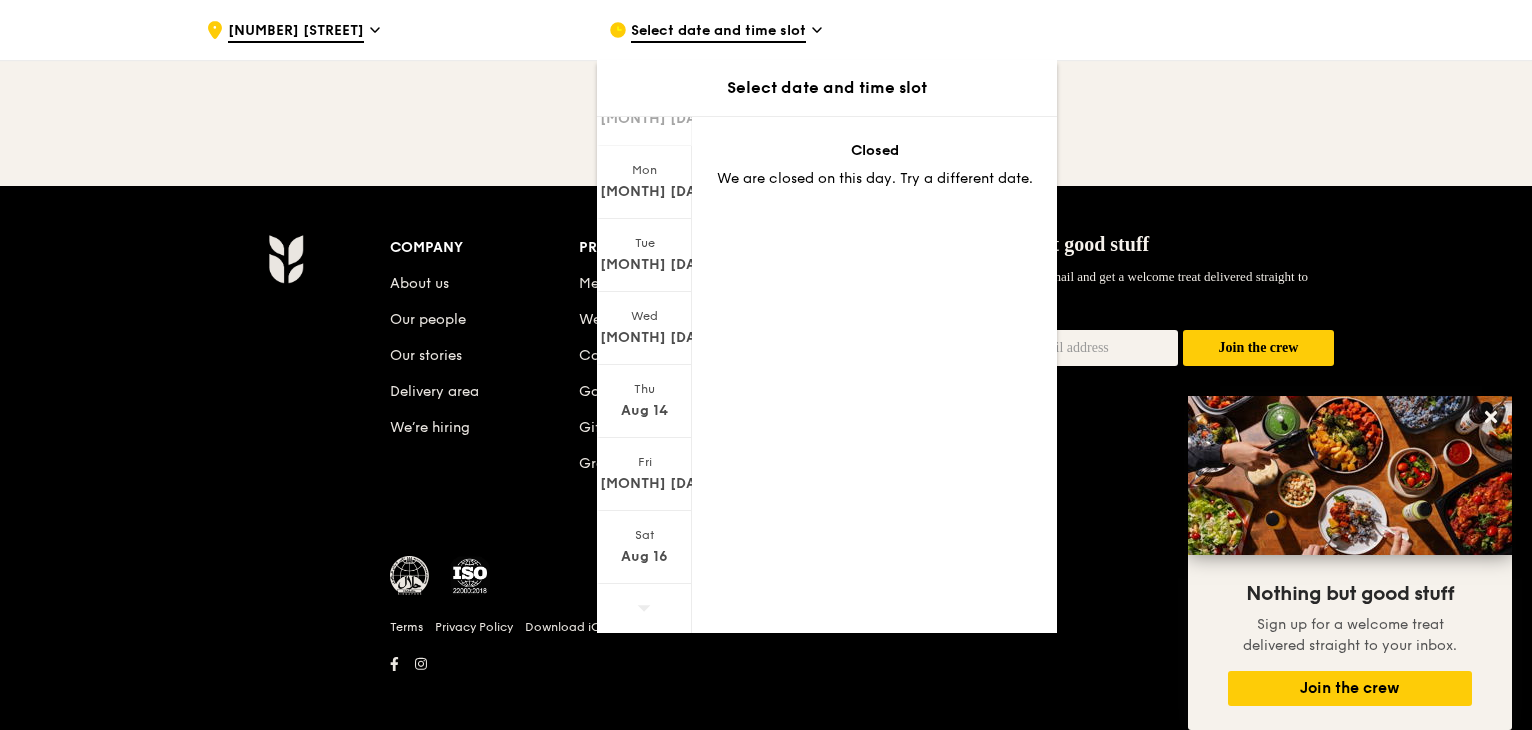 click on "Select date and time slot" at bounding box center [718, 32] 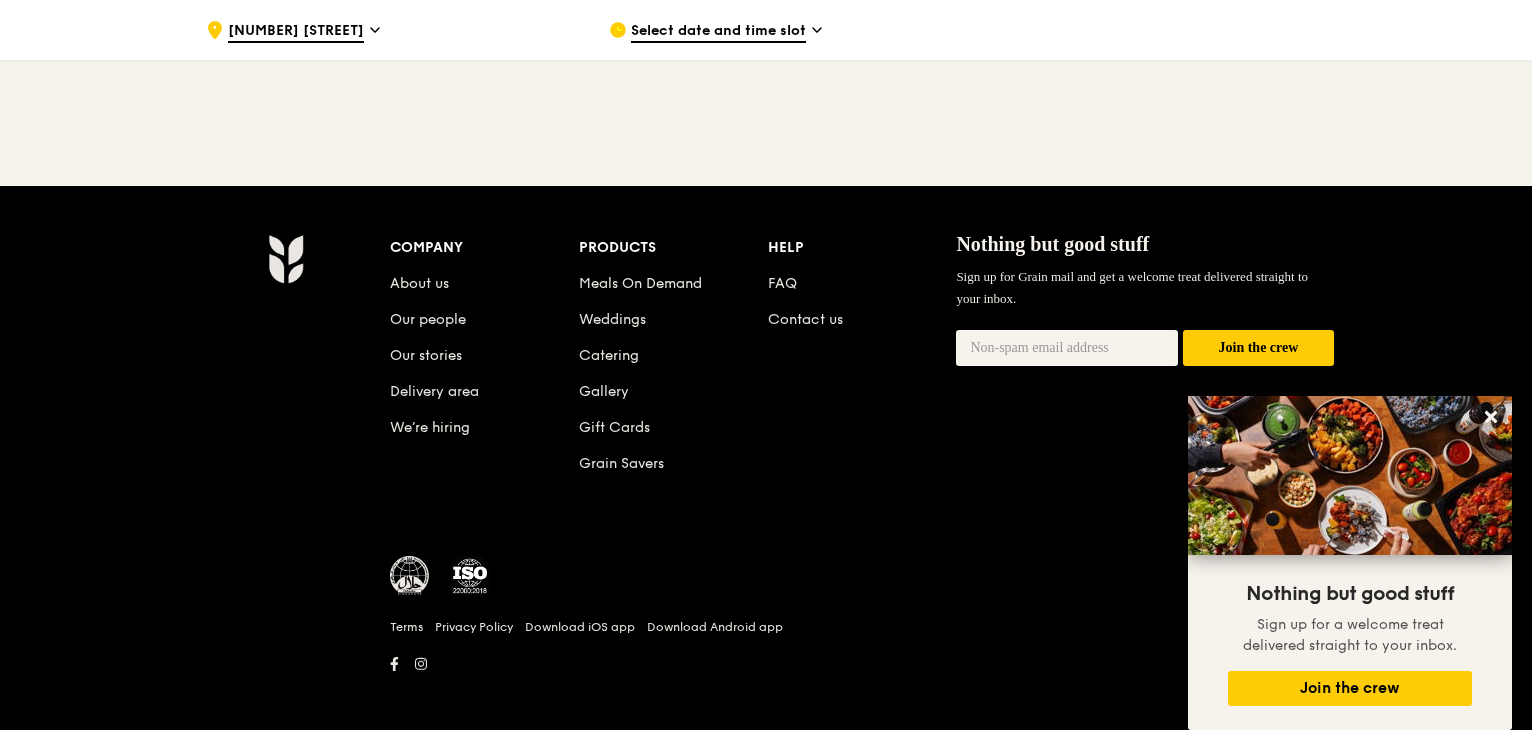 click on "Select date and time slot" at bounding box center [718, 32] 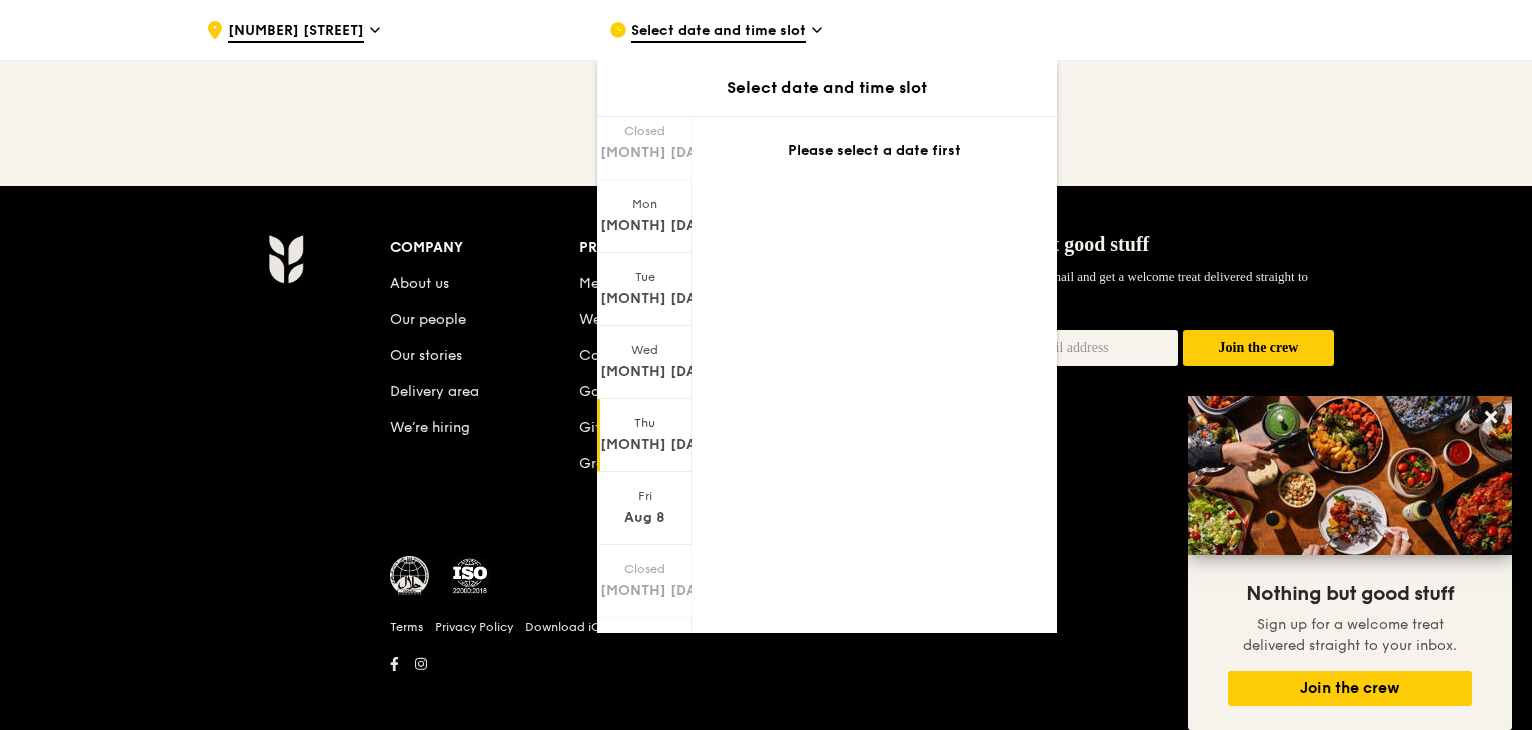 scroll, scrollTop: 96, scrollLeft: 0, axis: vertical 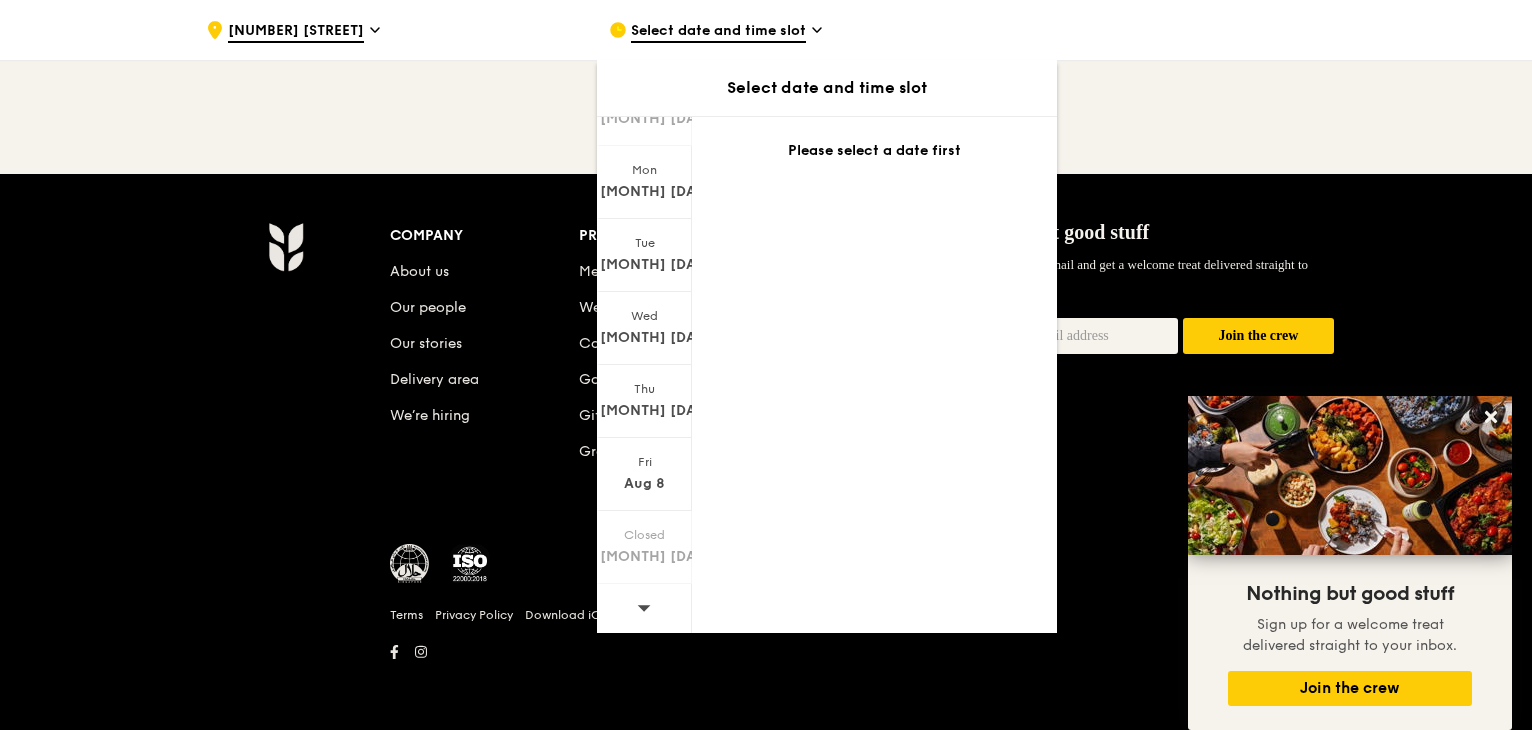 click 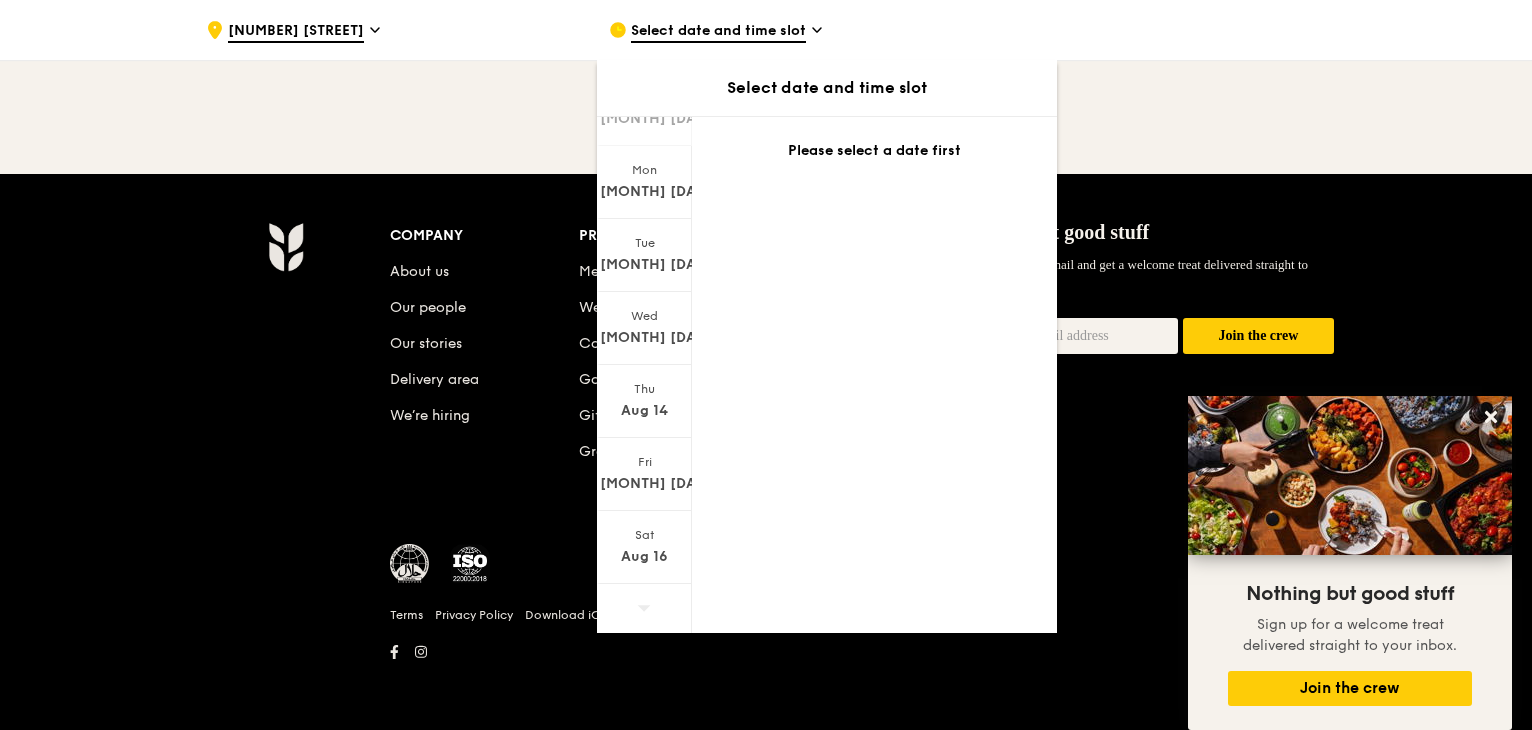 click 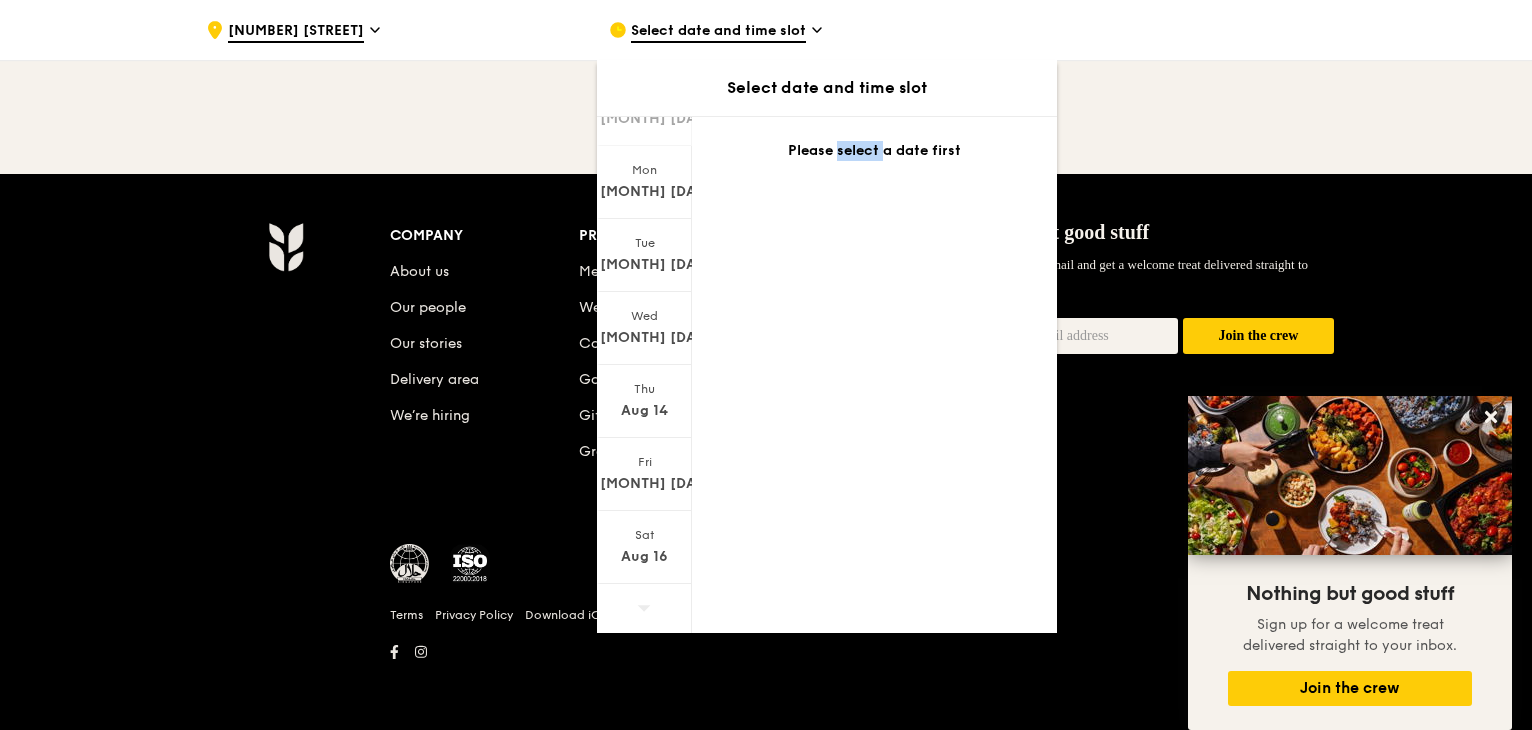 click 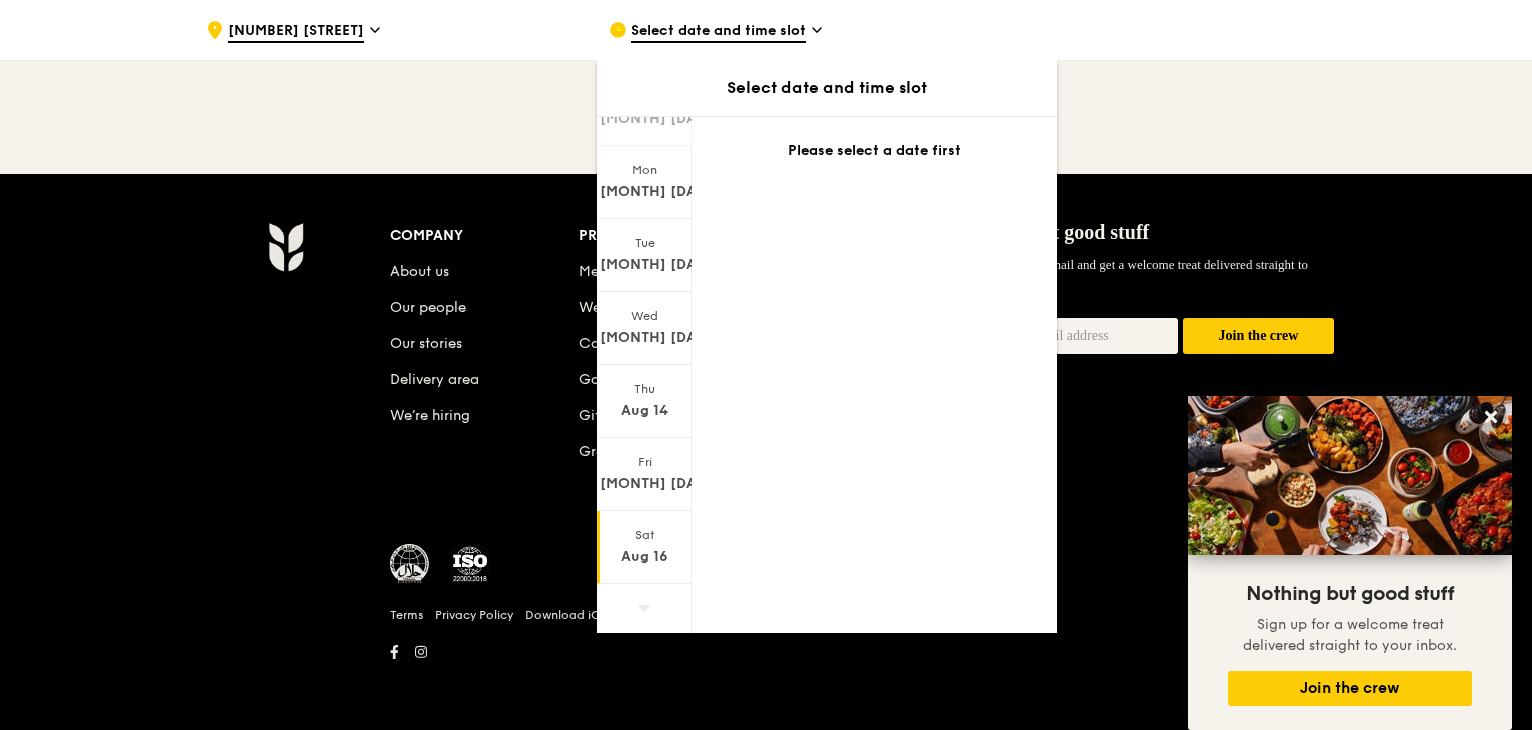 click on "Aug 16" at bounding box center [644, 557] 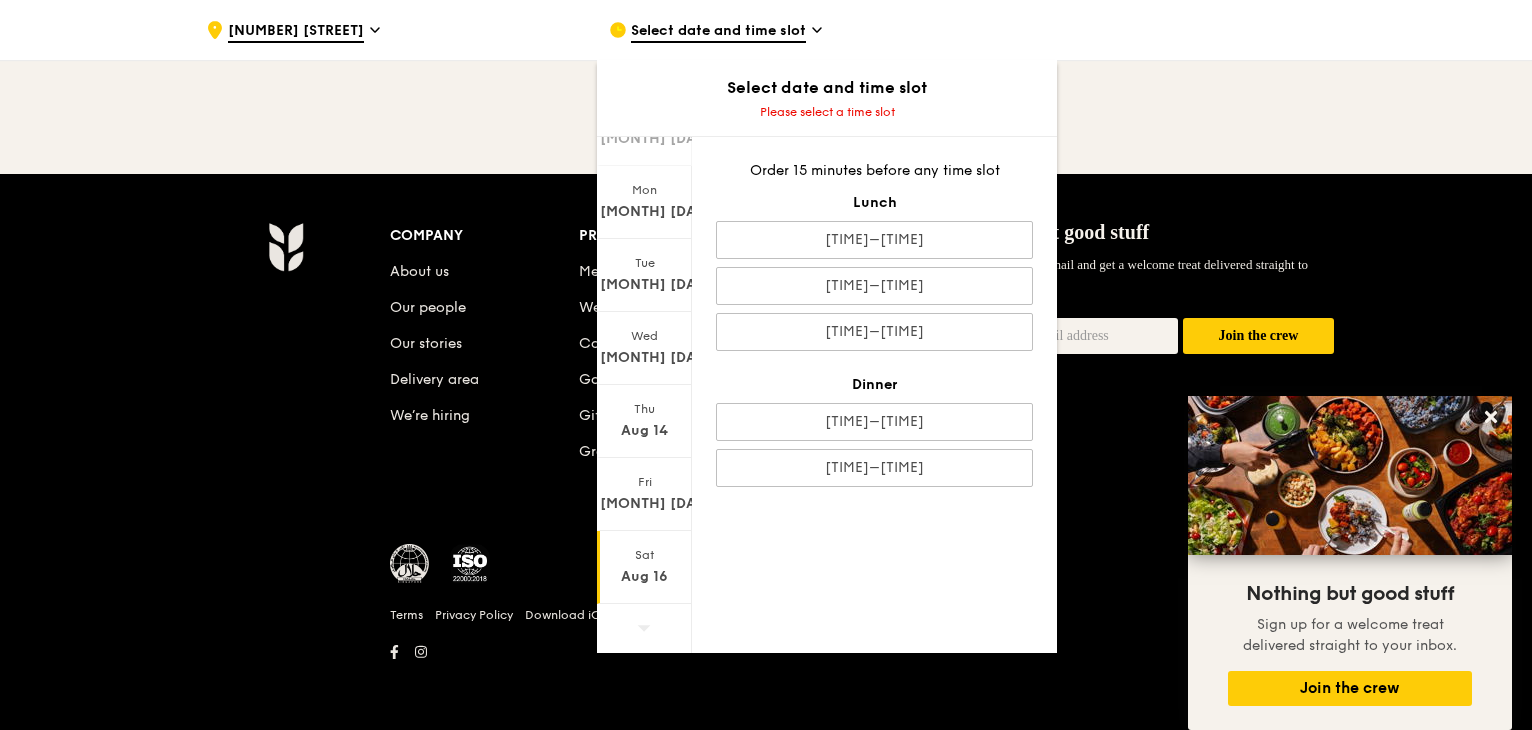 click on "[NUMBER] [STREET]
Select date and time slot
Select date and time slot
Please select a time slot
Closed
[MONTH] [DAY]
Mon
[MONTH] [DAY]
Tue
[MONTH] [DAY]
Wed
[MONTH] [DAY]
Thu
[MONTH] [DAY]
Fri
[MONTH] [DAY]
Sat
[MONTH] [DAY]
Order 15 minutes before any time slot Lunch" at bounding box center (766, 159) 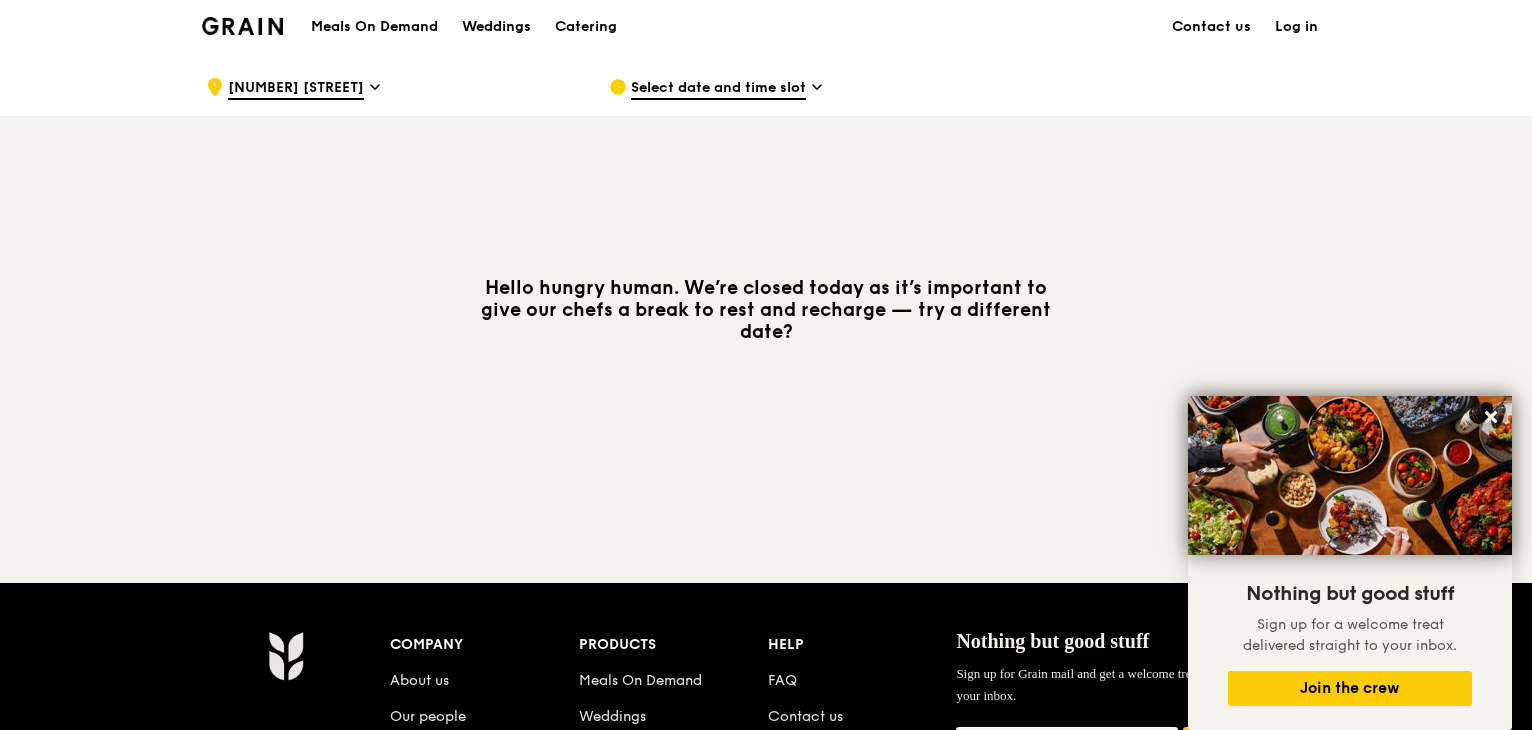 scroll, scrollTop: 0, scrollLeft: 0, axis: both 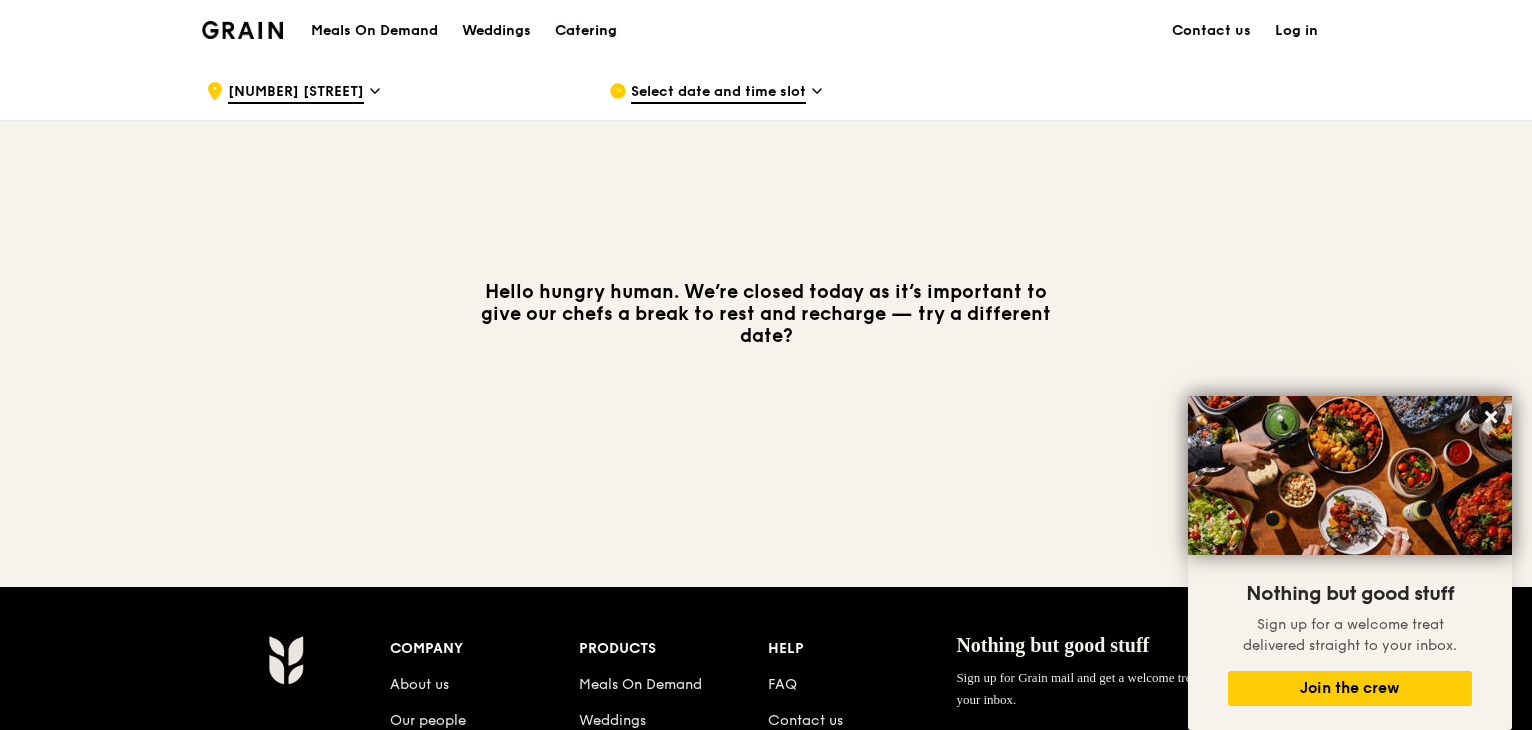 click on "Catering" at bounding box center (586, 31) 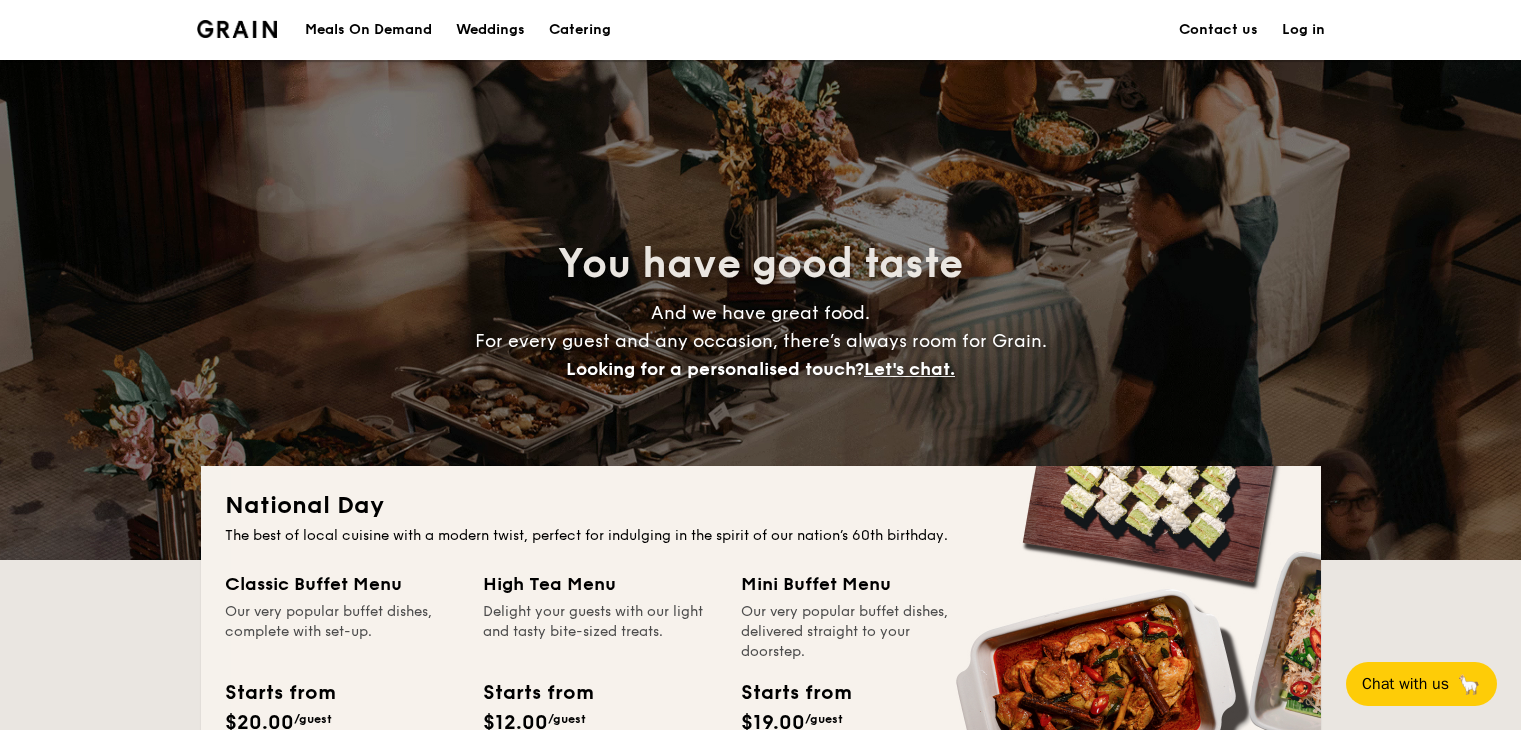 scroll, scrollTop: 200, scrollLeft: 0, axis: vertical 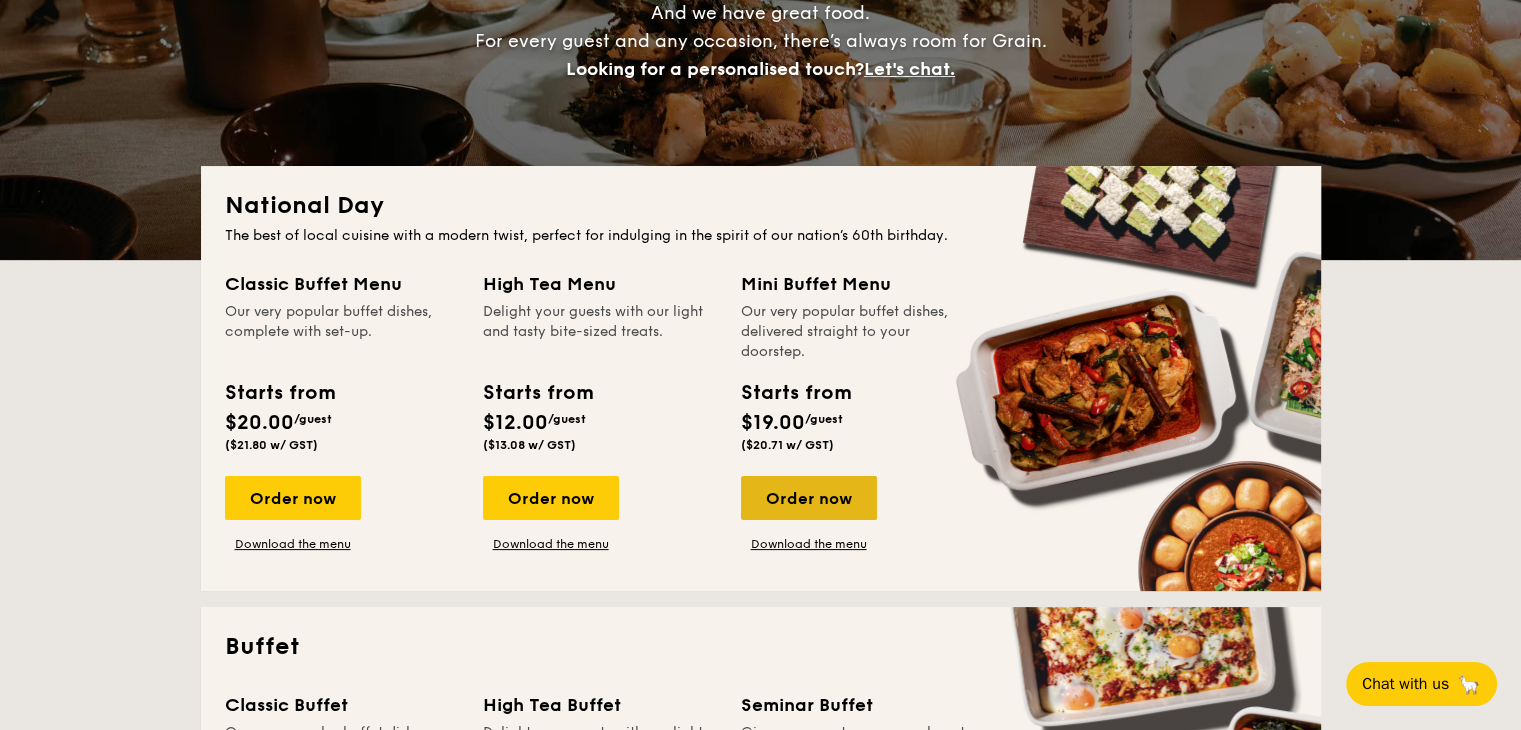 click on "Order now" at bounding box center [809, 498] 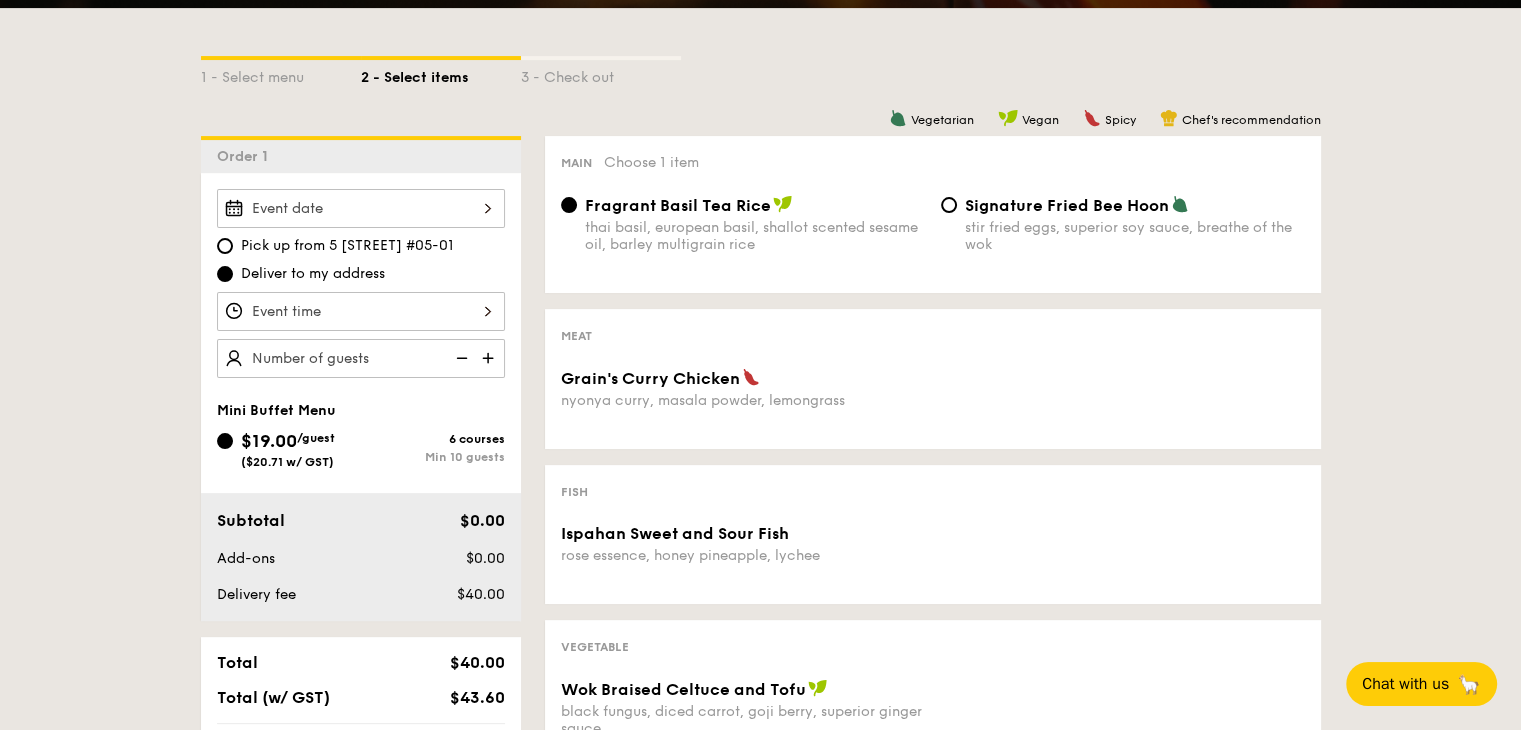 scroll, scrollTop: 400, scrollLeft: 0, axis: vertical 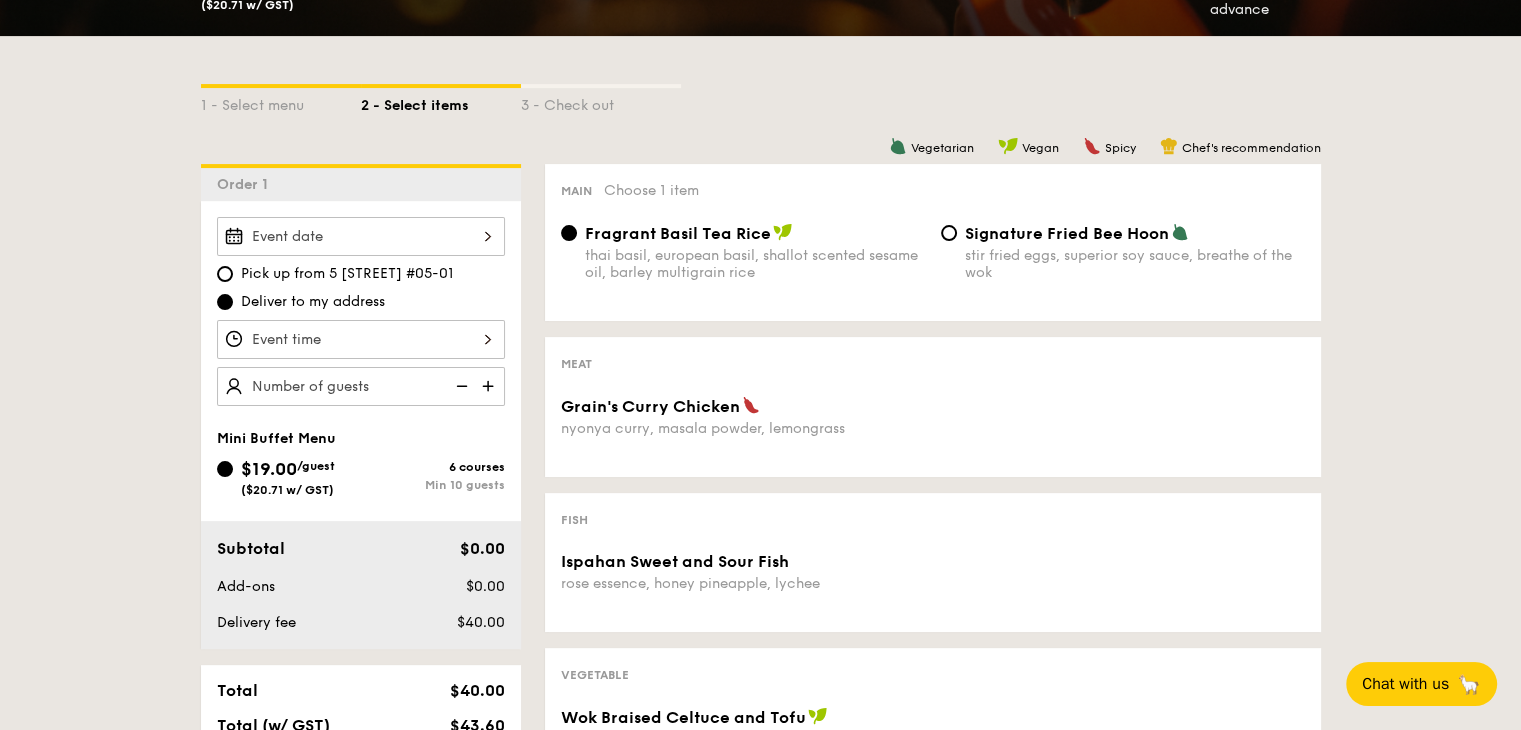 click at bounding box center [490, 386] 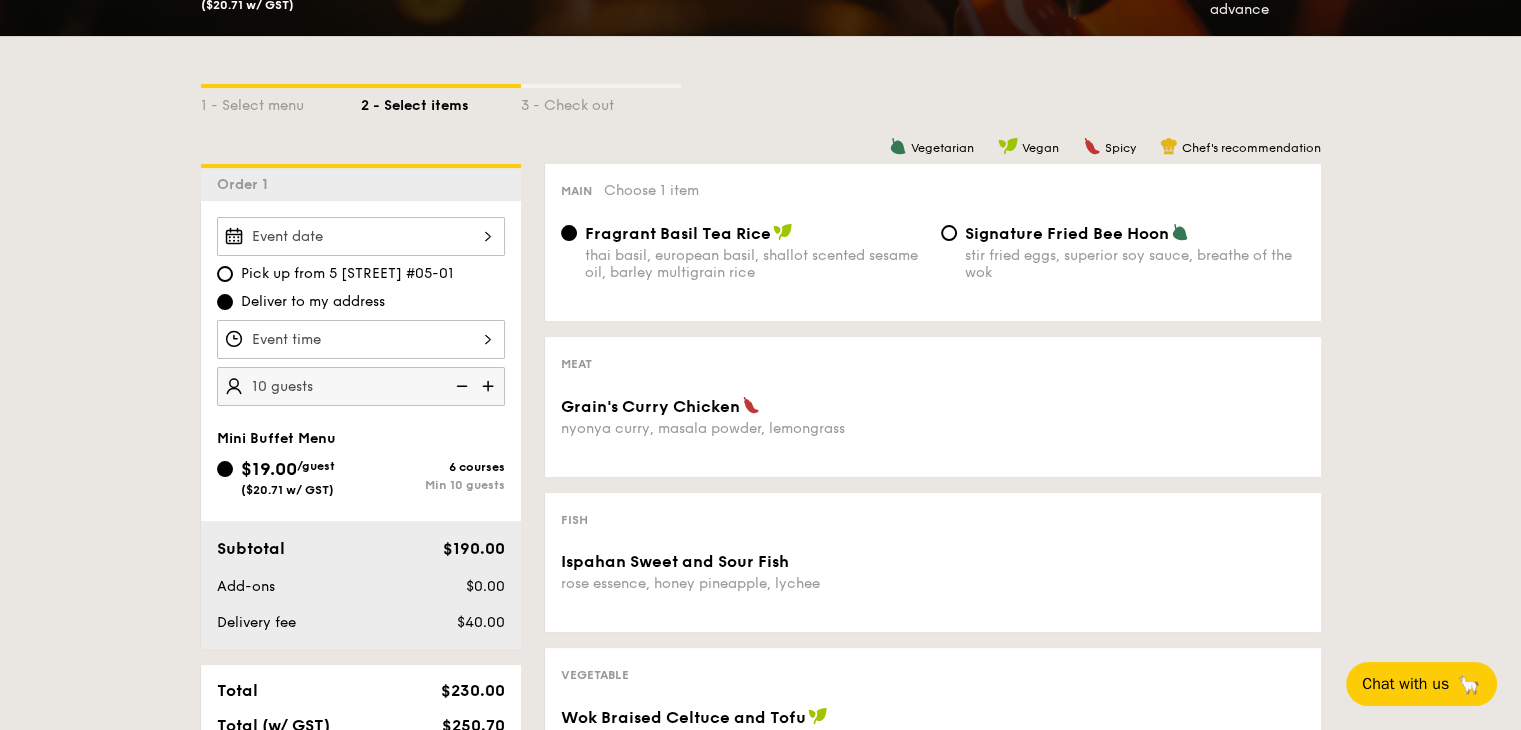 click at bounding box center [490, 386] 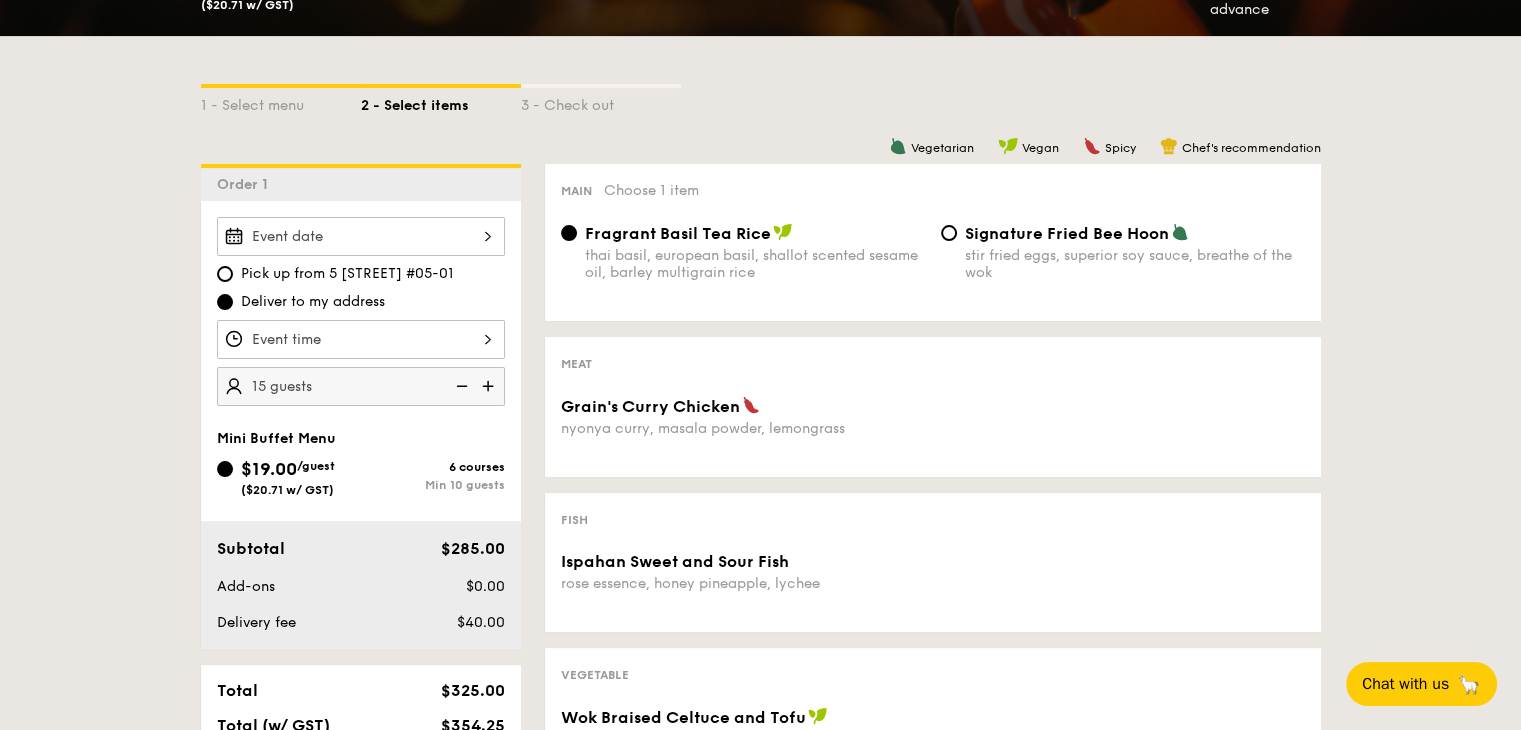 click at bounding box center [490, 386] 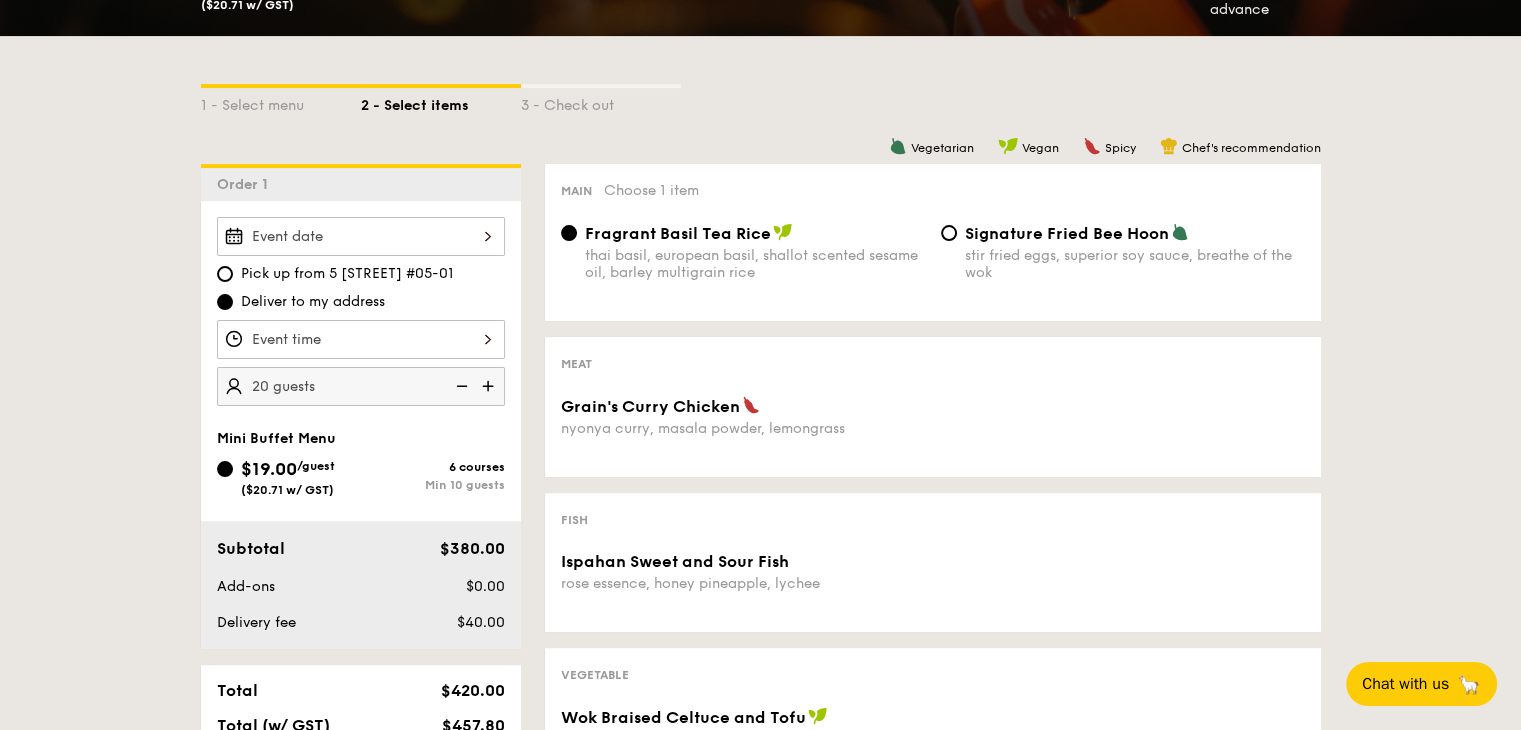 click at bounding box center (361, 236) 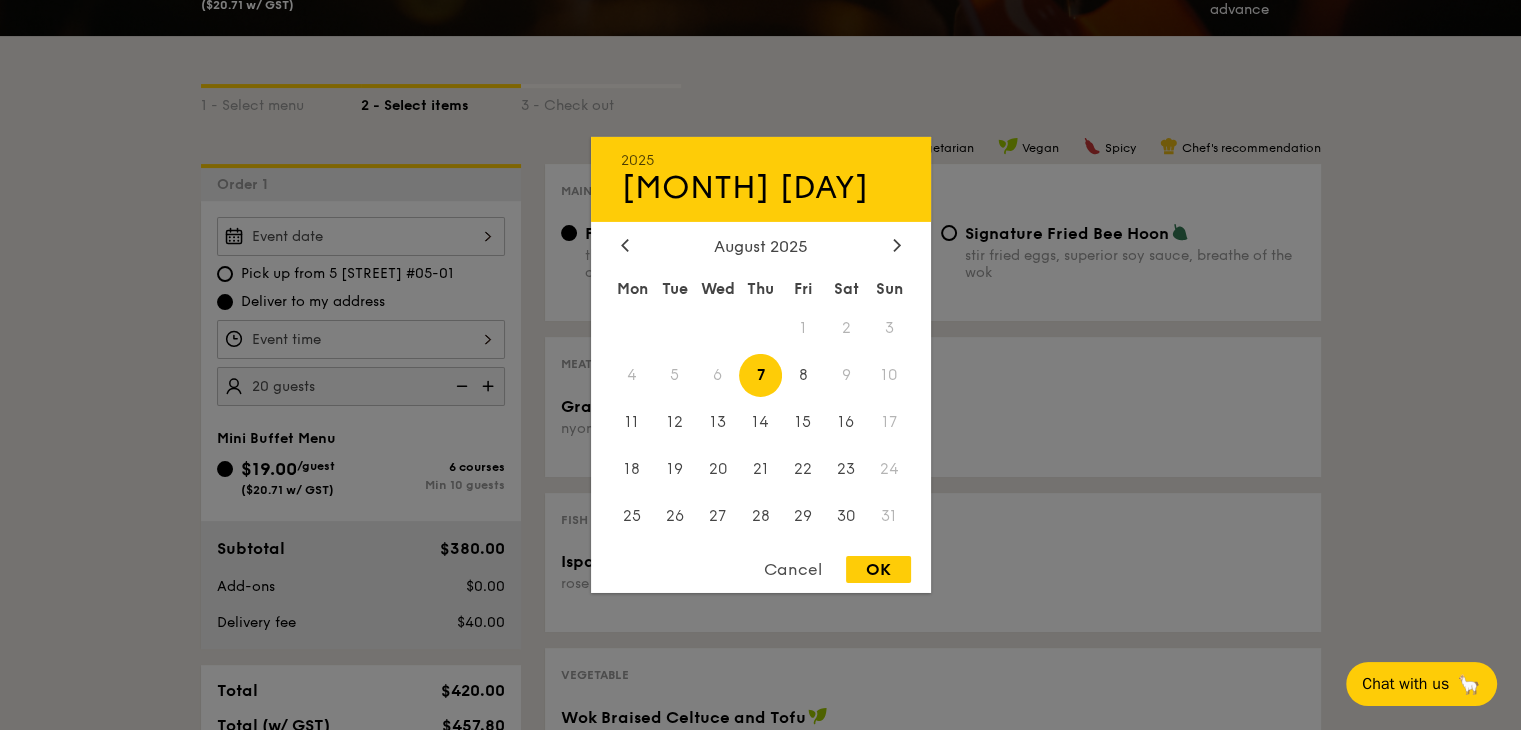 click on "24" at bounding box center (889, 468) 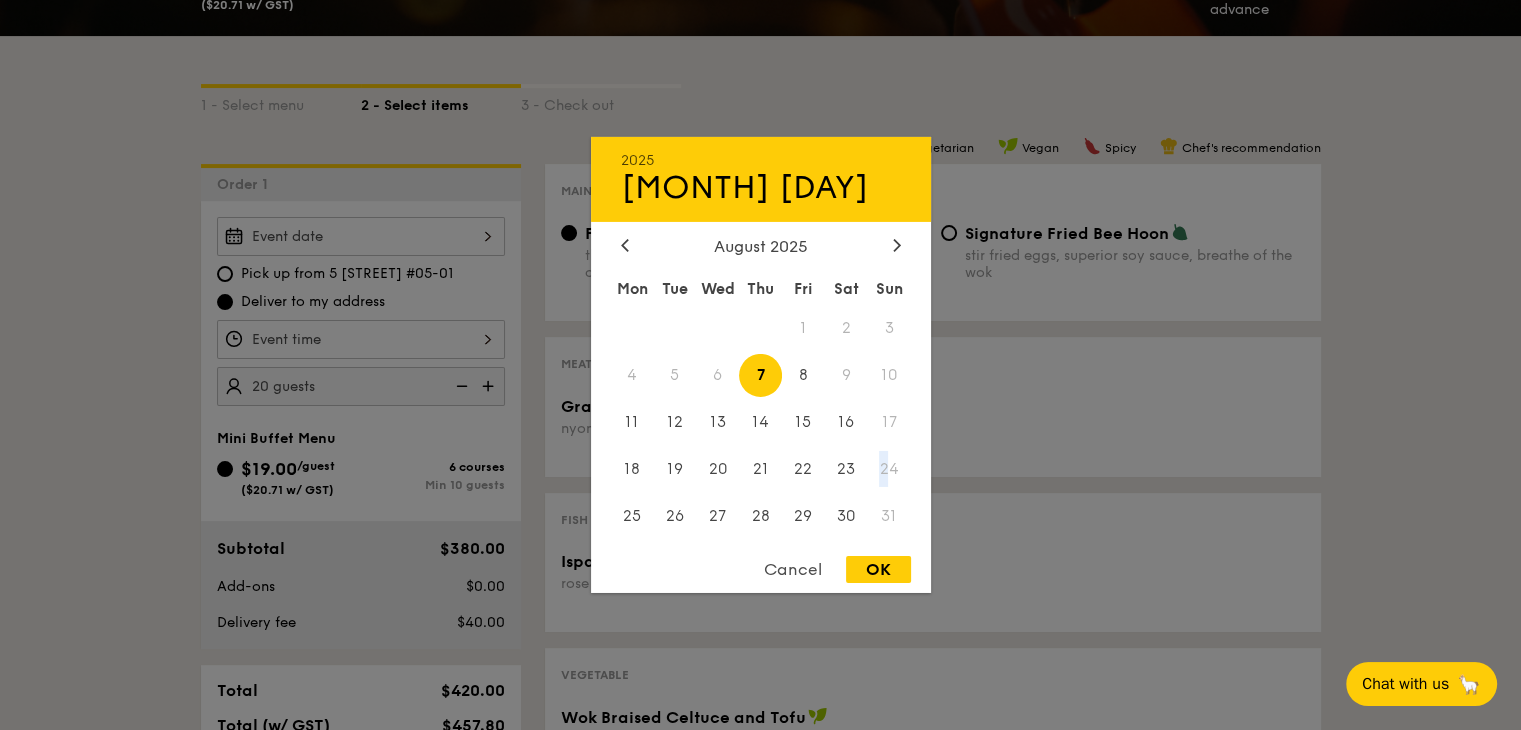 click on "24" at bounding box center (889, 468) 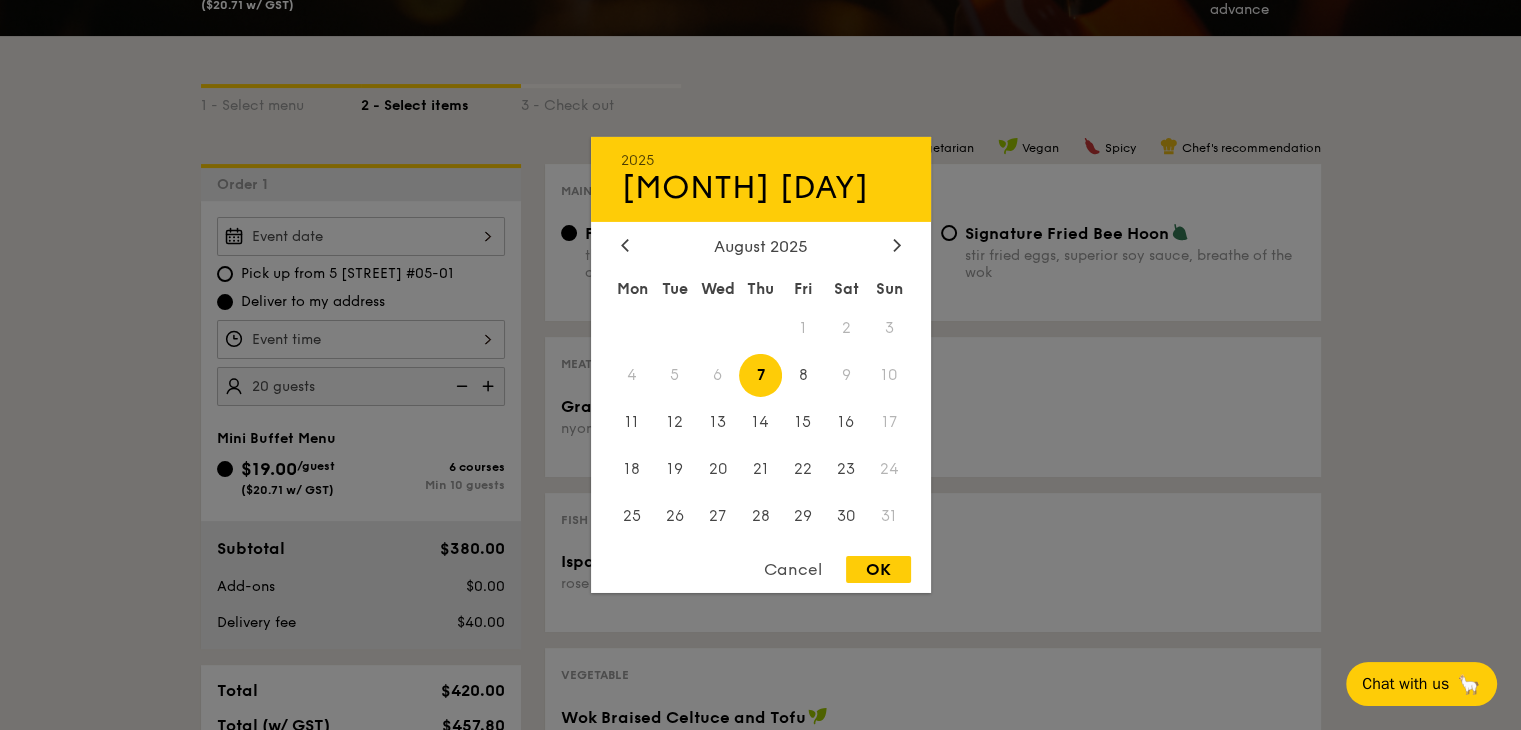 click on "17" at bounding box center [889, 422] 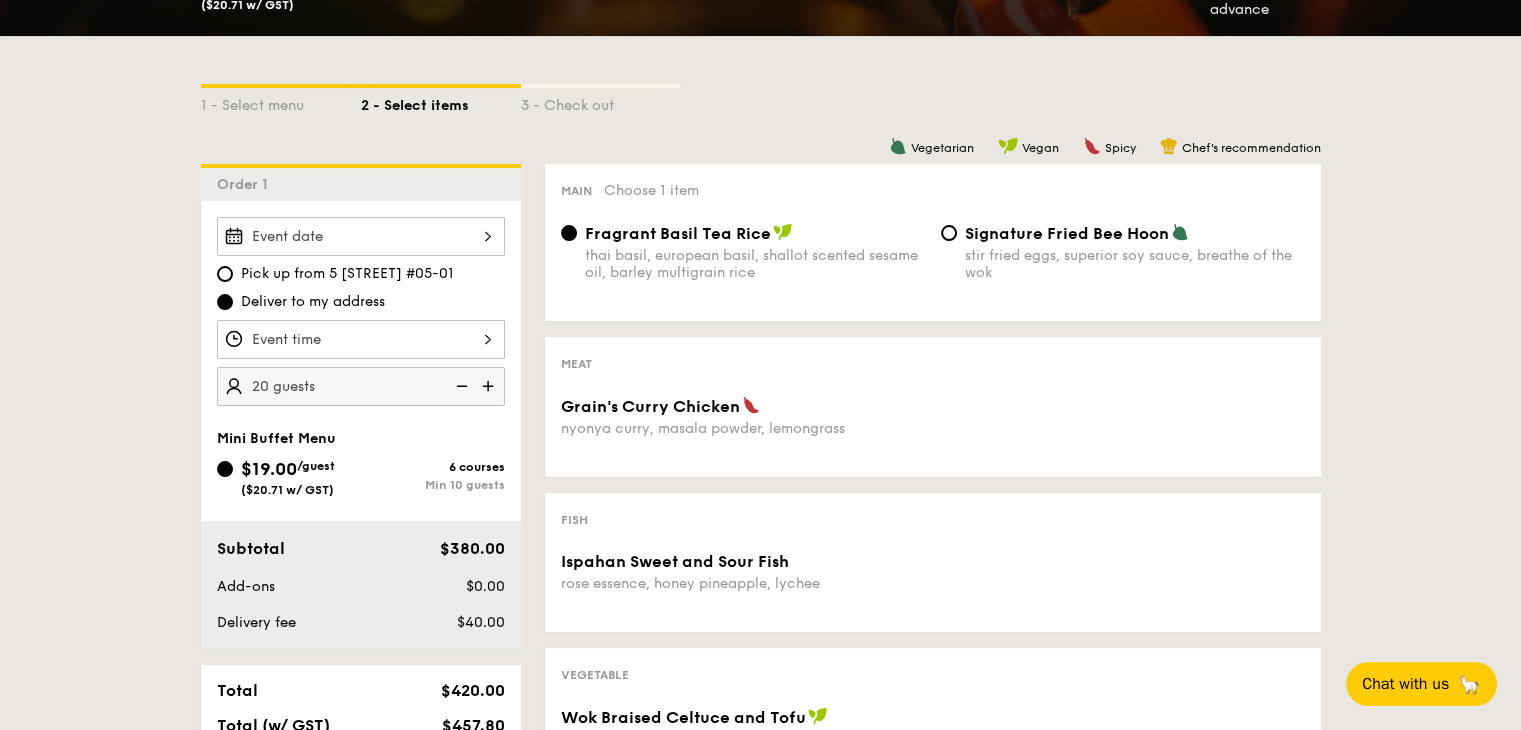 click at bounding box center (361, 339) 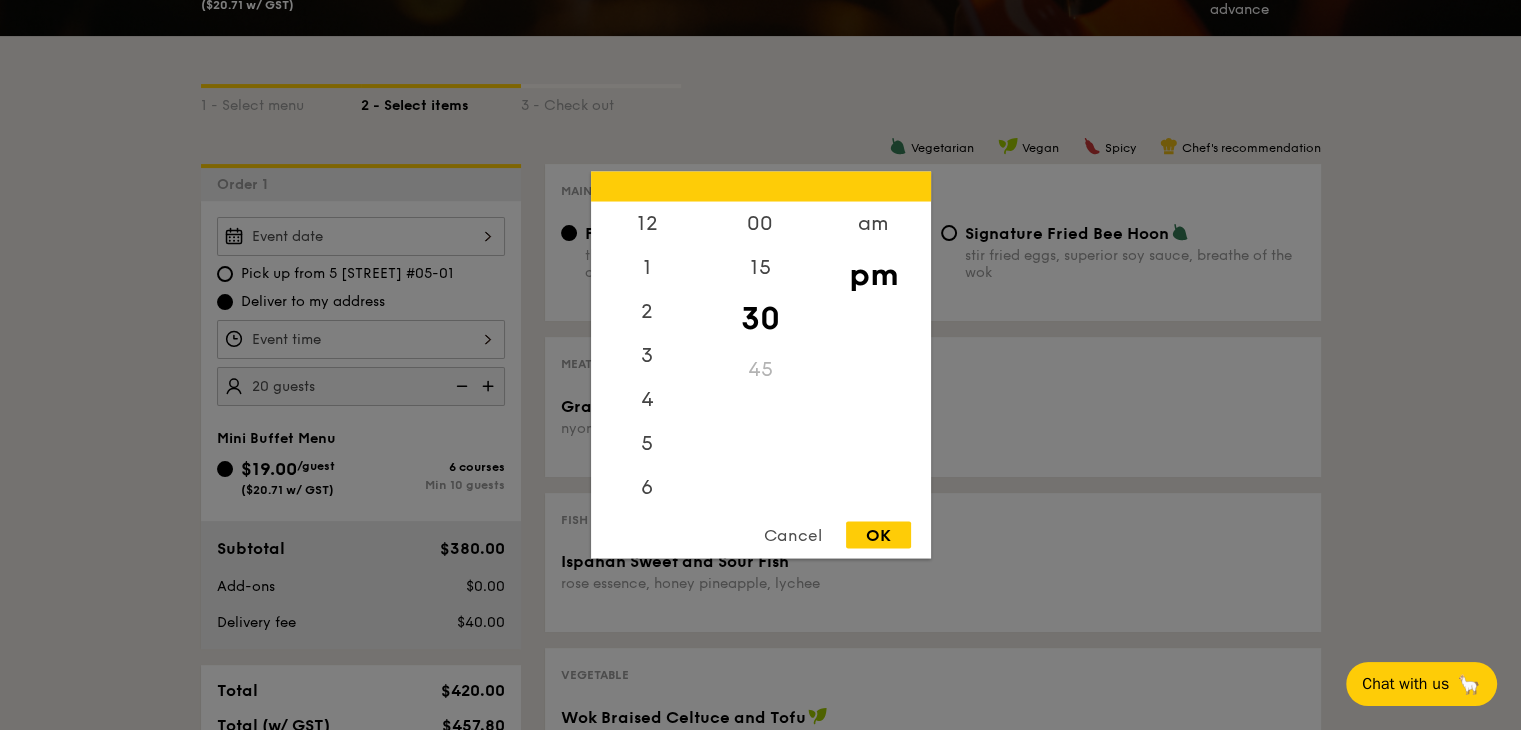 scroll, scrollTop: 88, scrollLeft: 0, axis: vertical 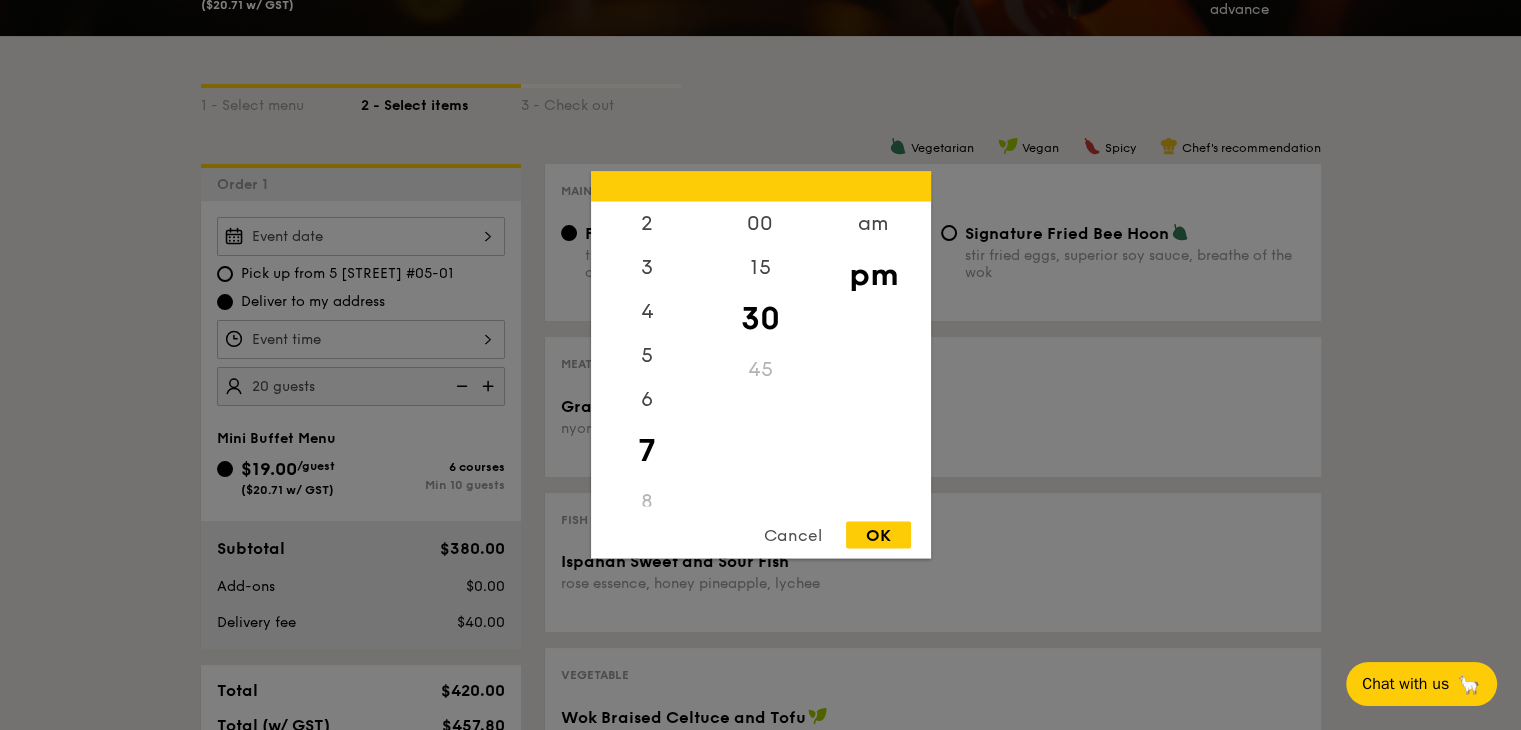 click at bounding box center [760, 365] 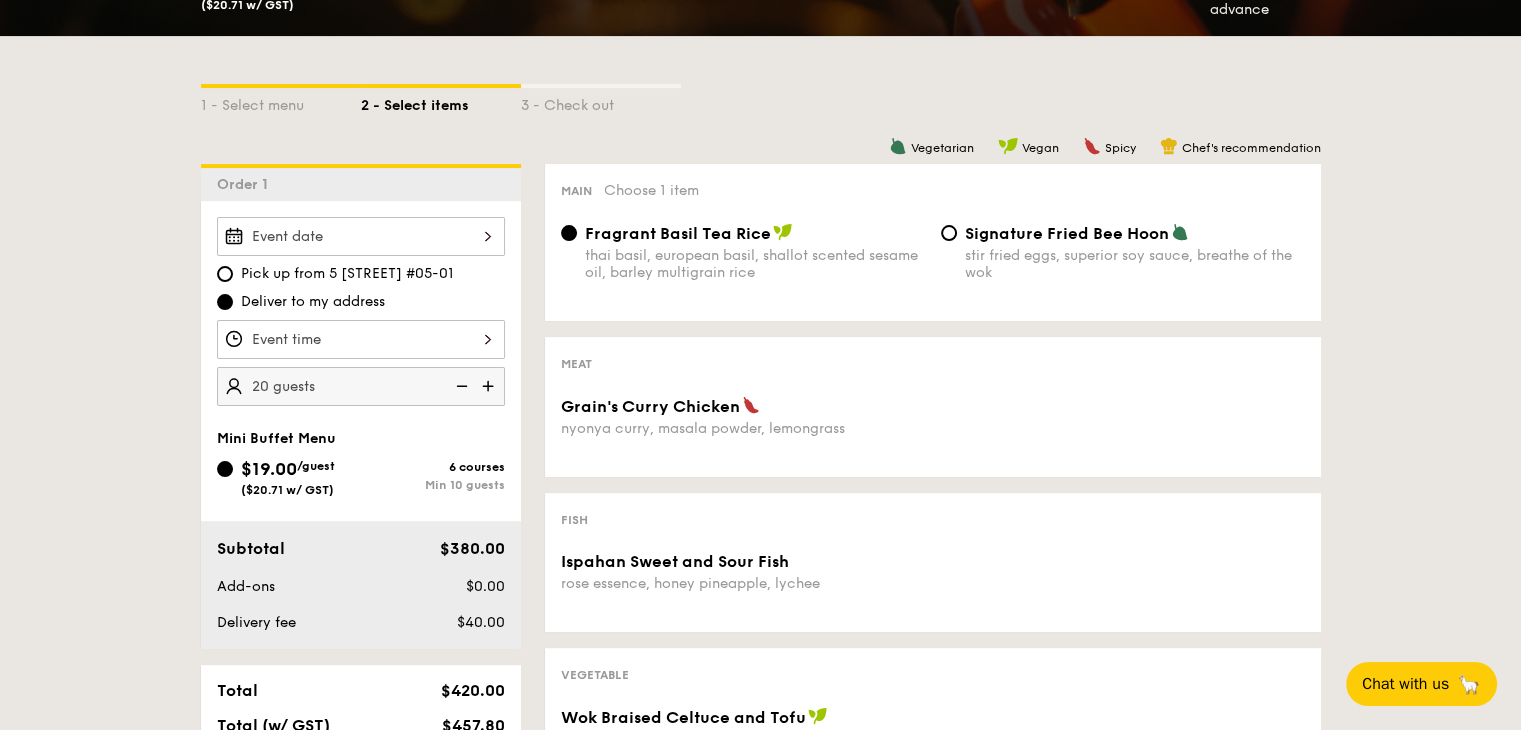 click at bounding box center [760, 365] 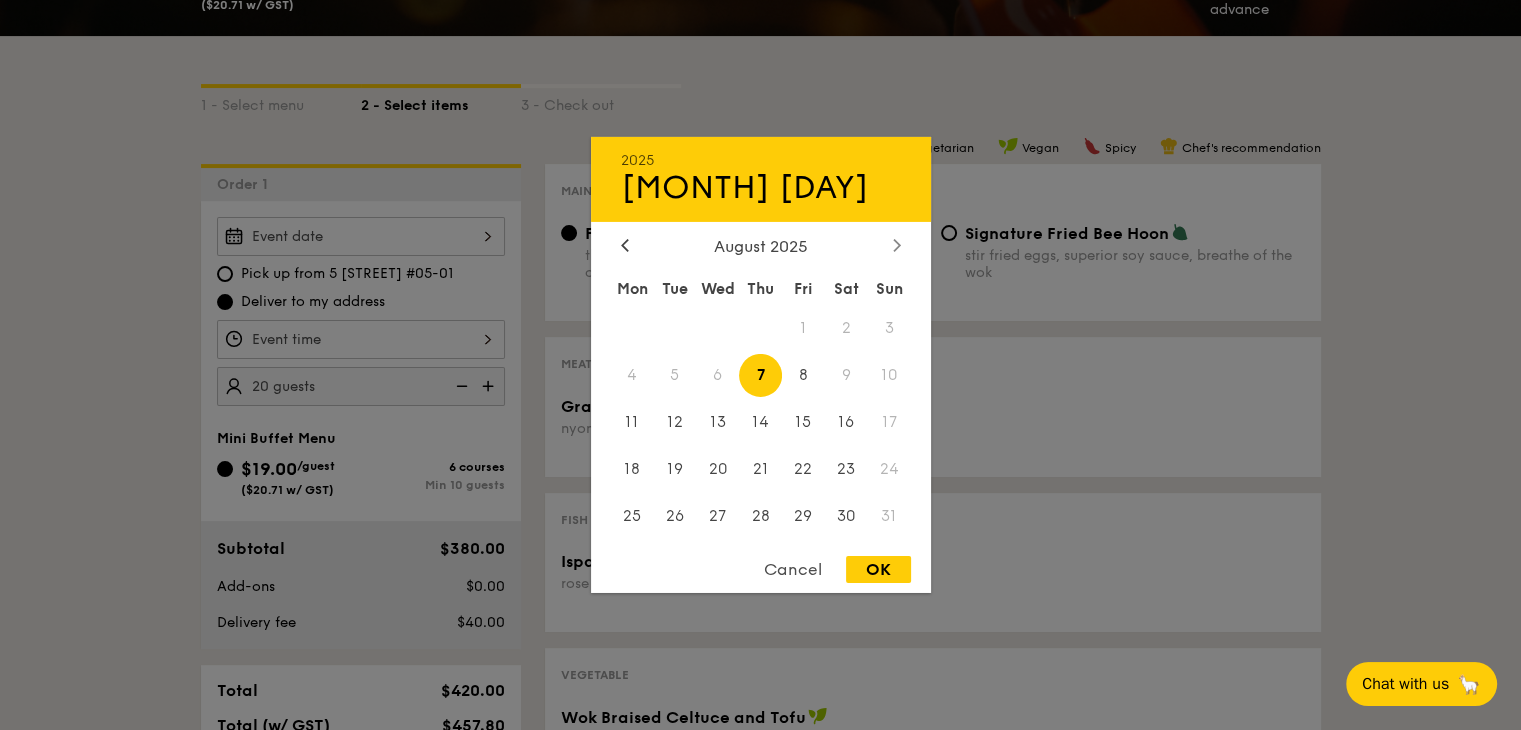 click 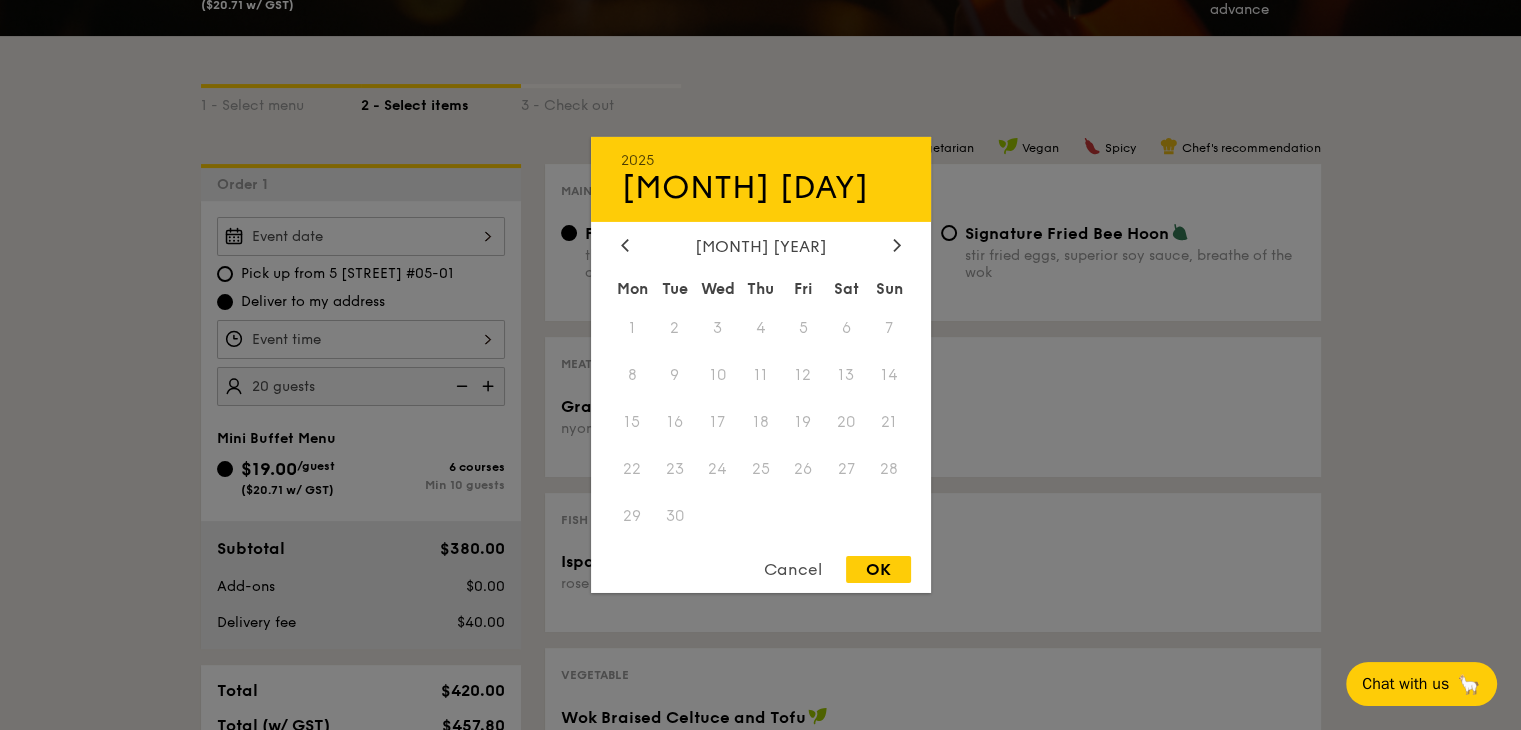 click on "September 2025" at bounding box center [761, 246] 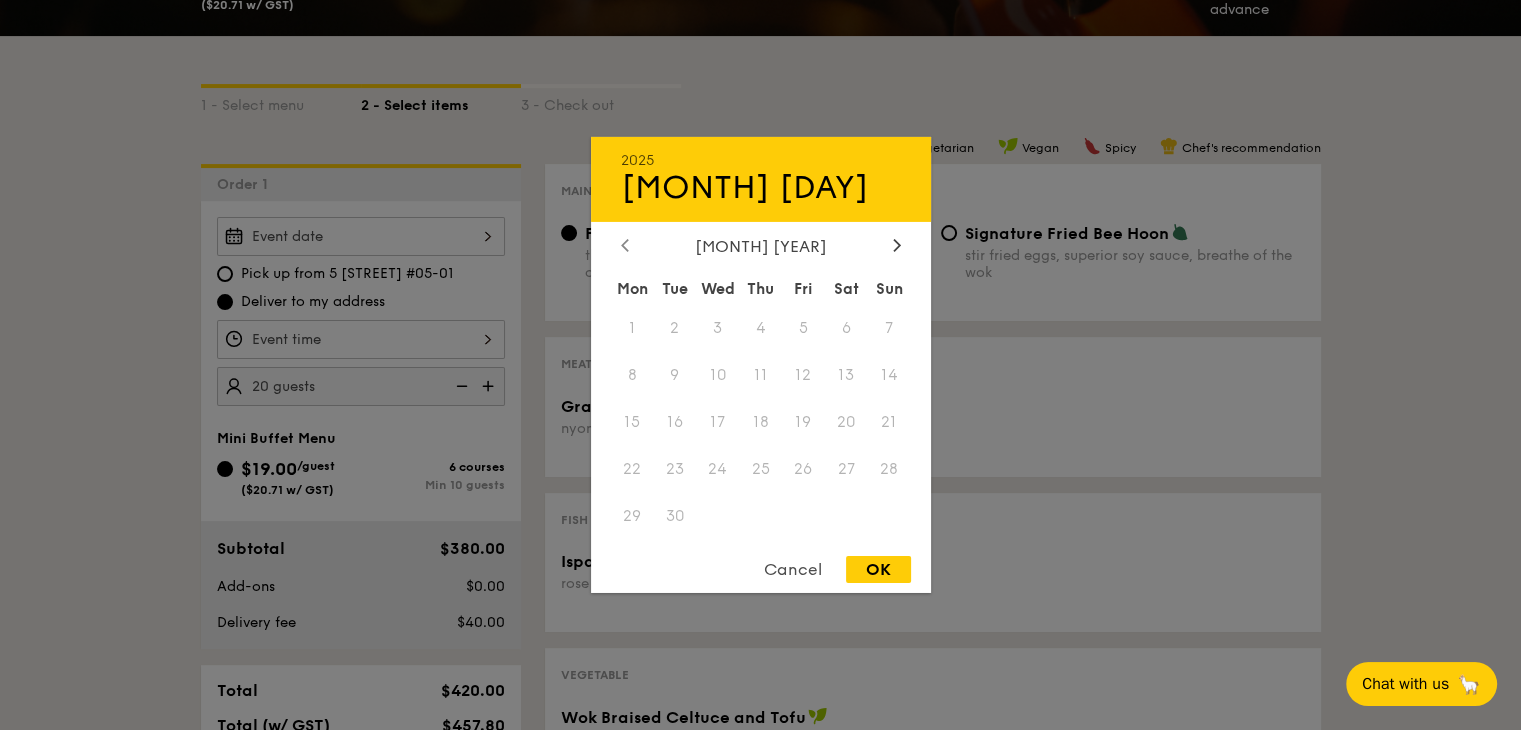 click 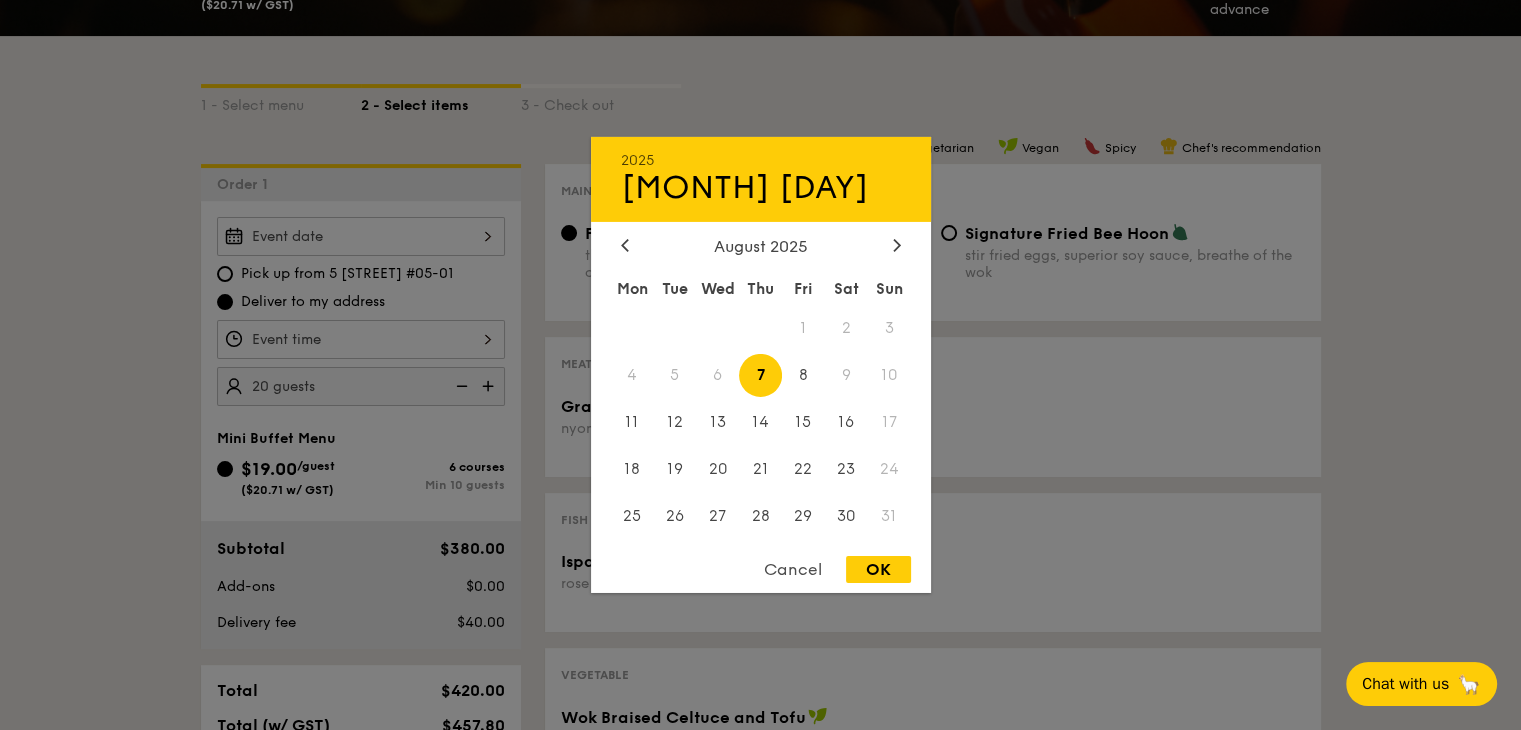 click on "24" at bounding box center [889, 468] 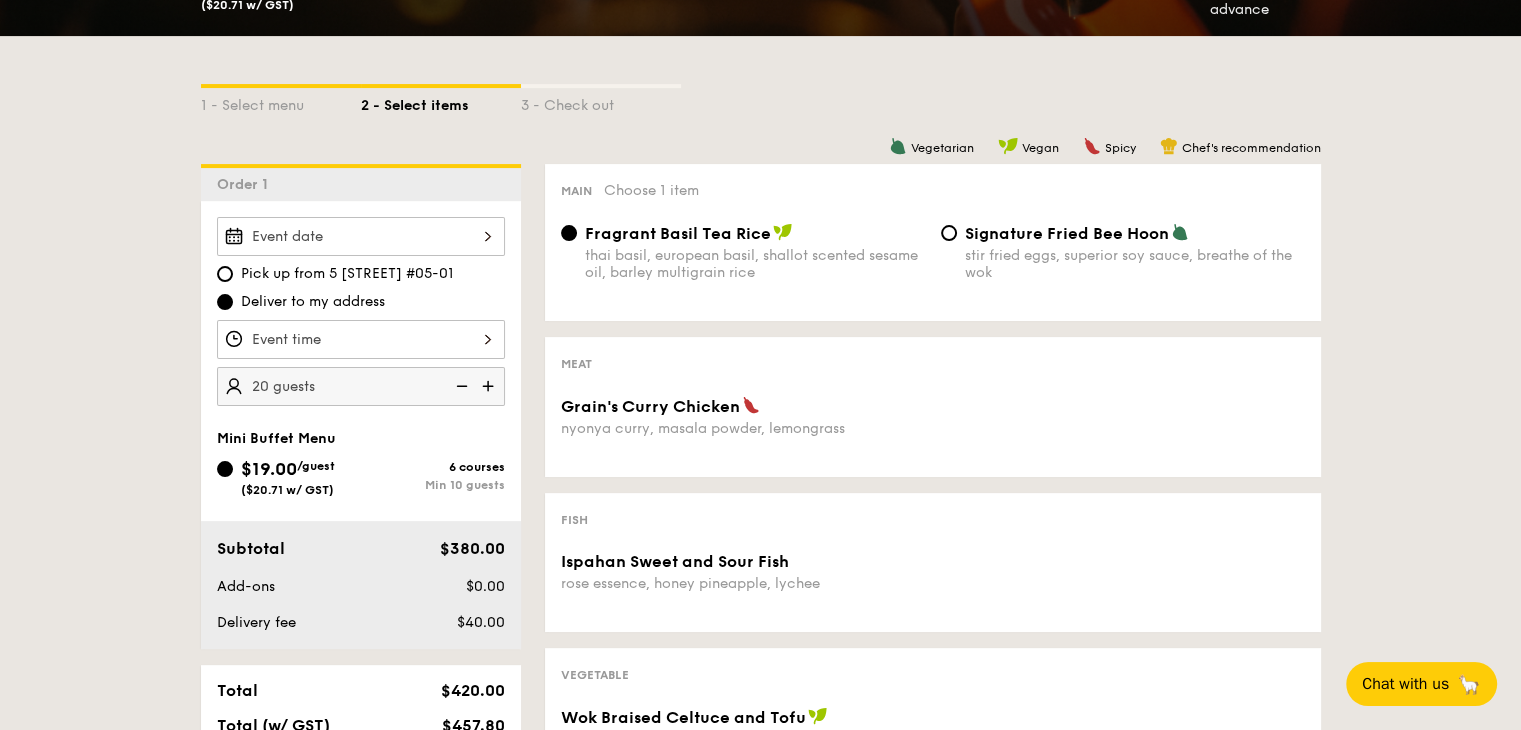 scroll, scrollTop: 400, scrollLeft: 0, axis: vertical 